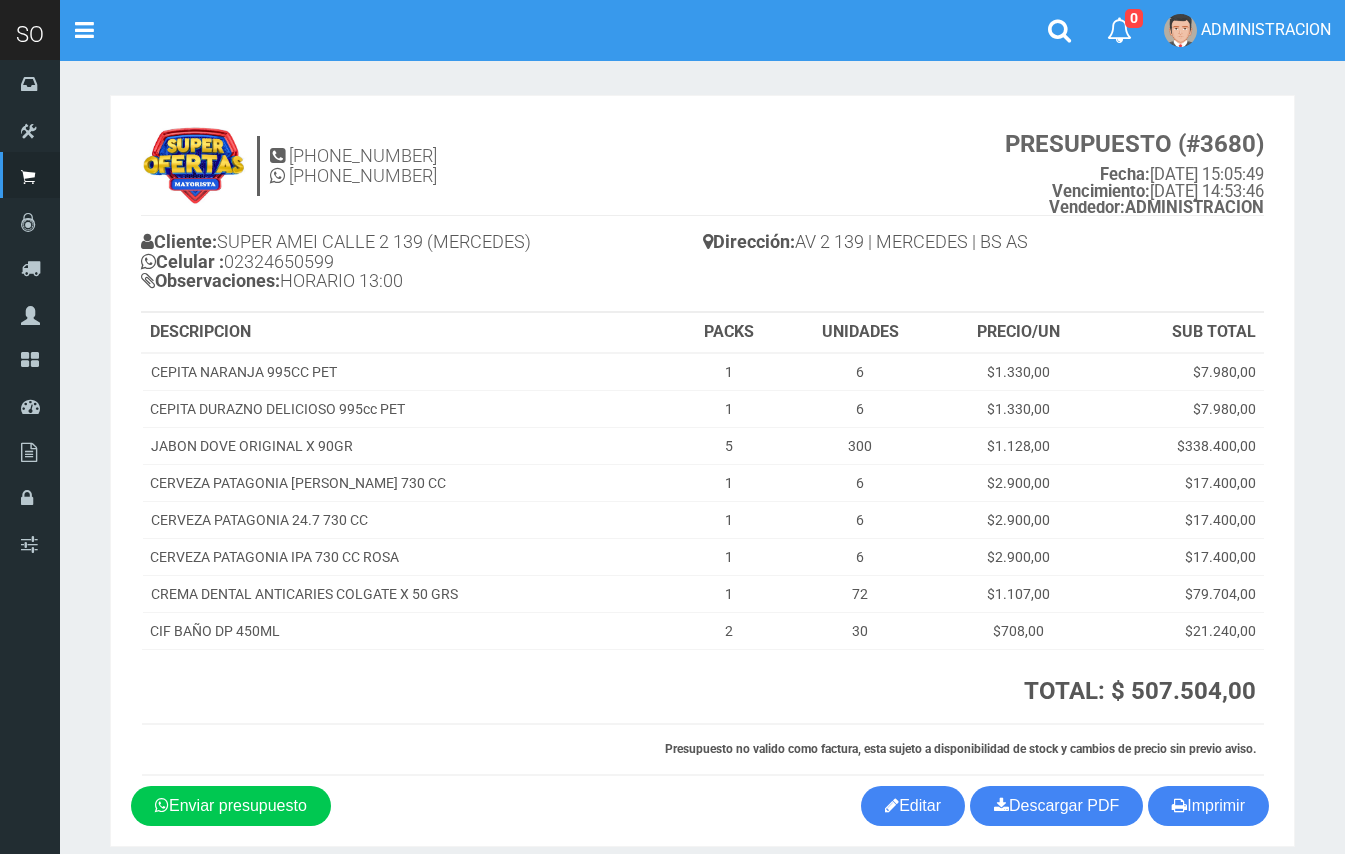 scroll, scrollTop: 0, scrollLeft: 0, axis: both 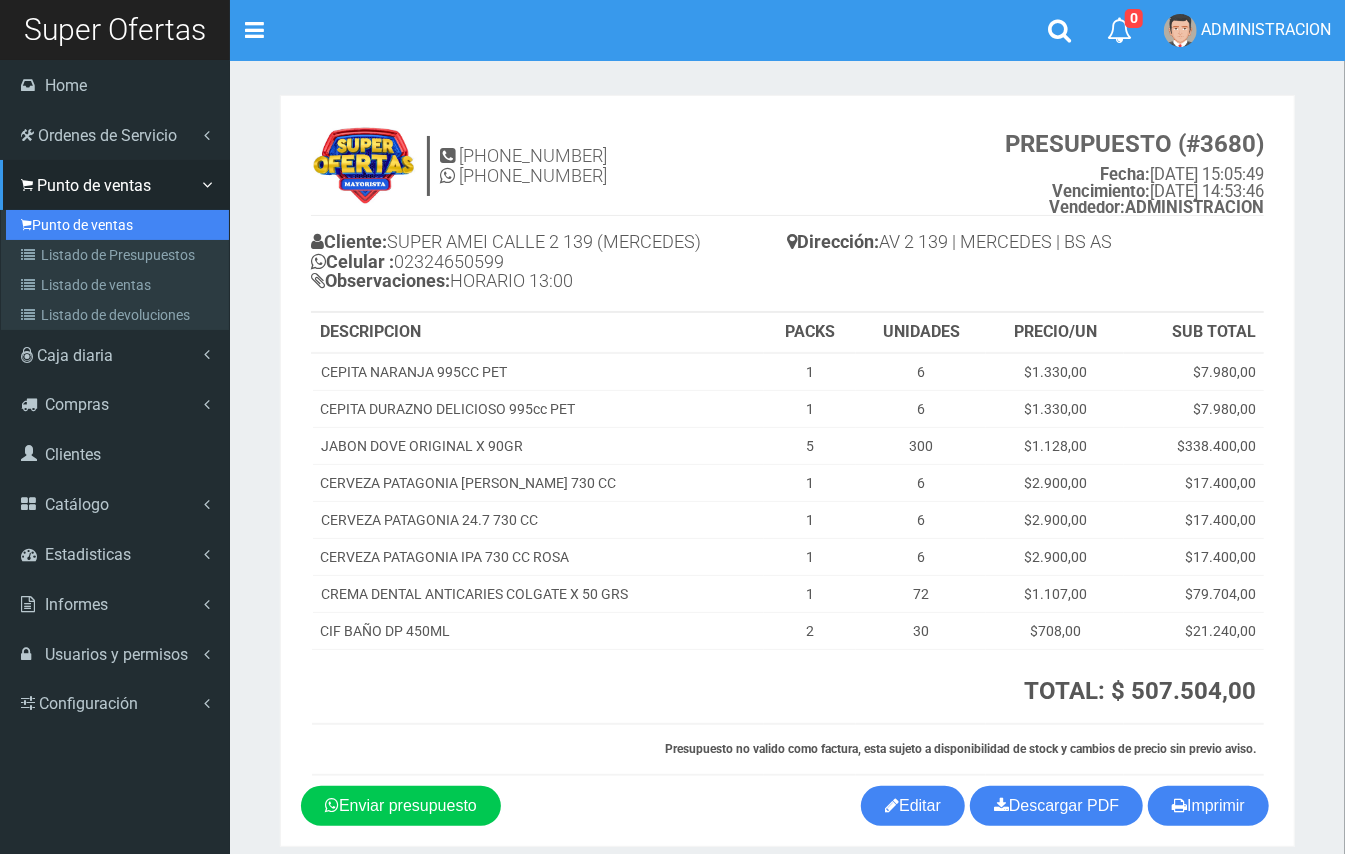 click on "Punto de ventas" at bounding box center [117, 225] 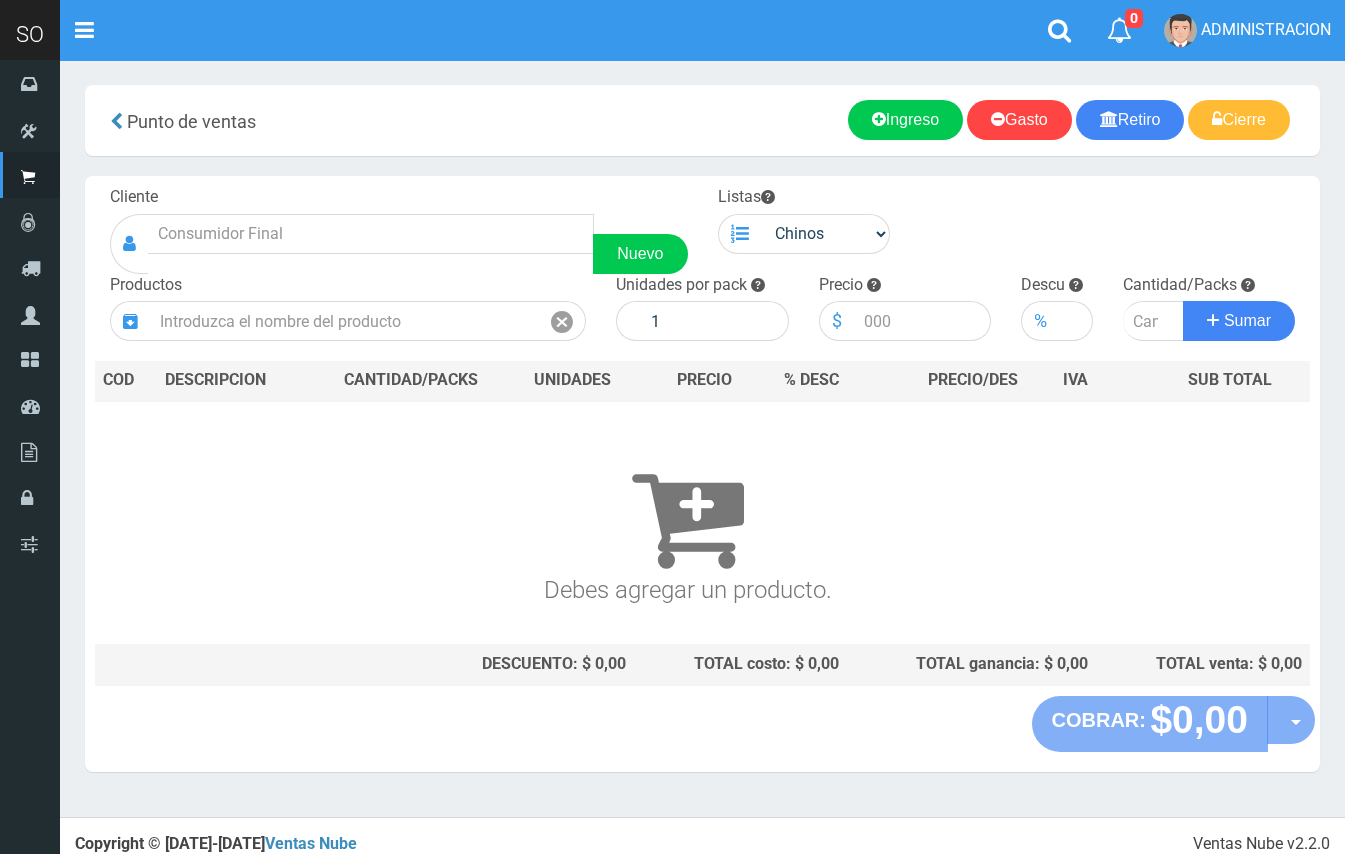 scroll, scrollTop: 0, scrollLeft: 0, axis: both 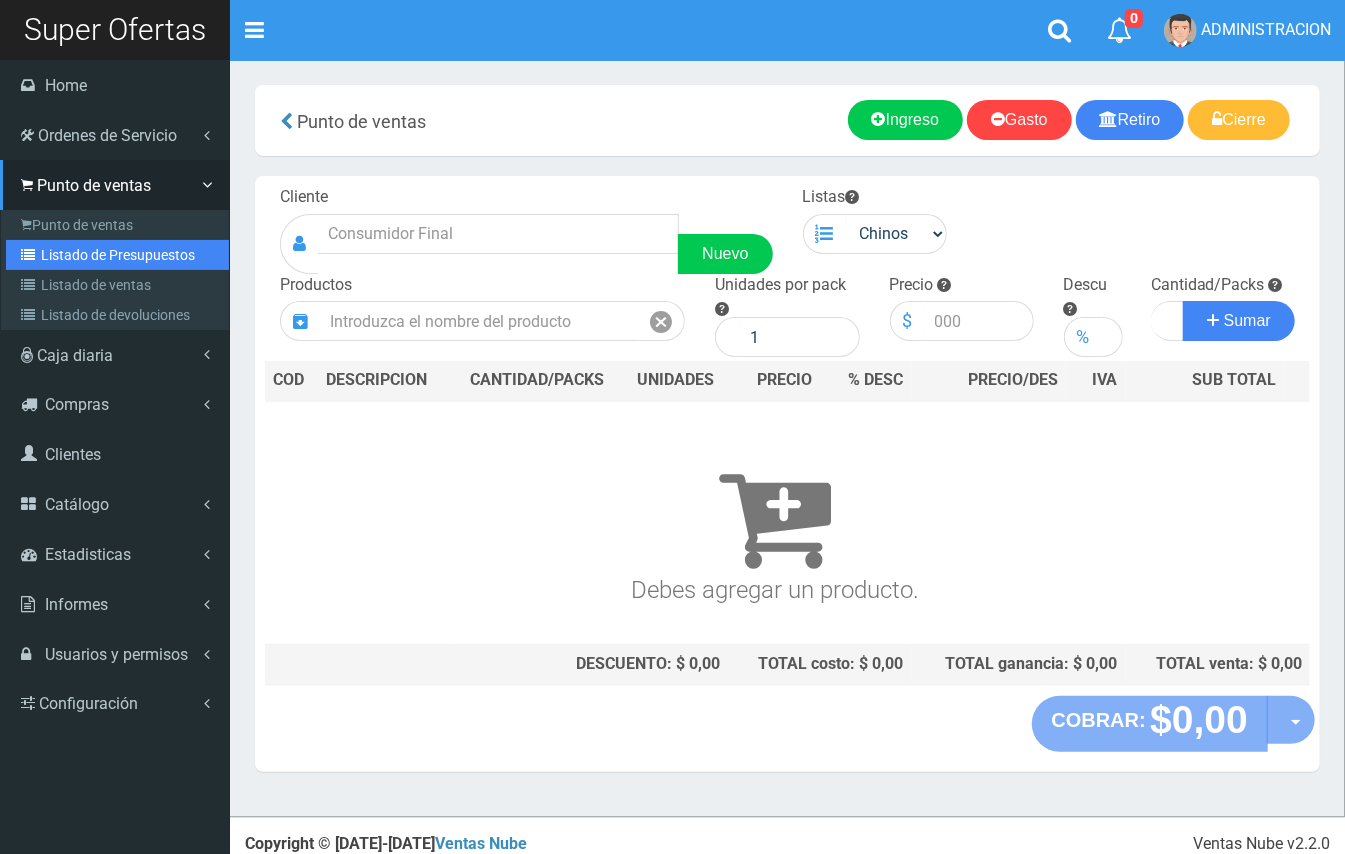 click on "Listado de Presupuestos" at bounding box center (117, 255) 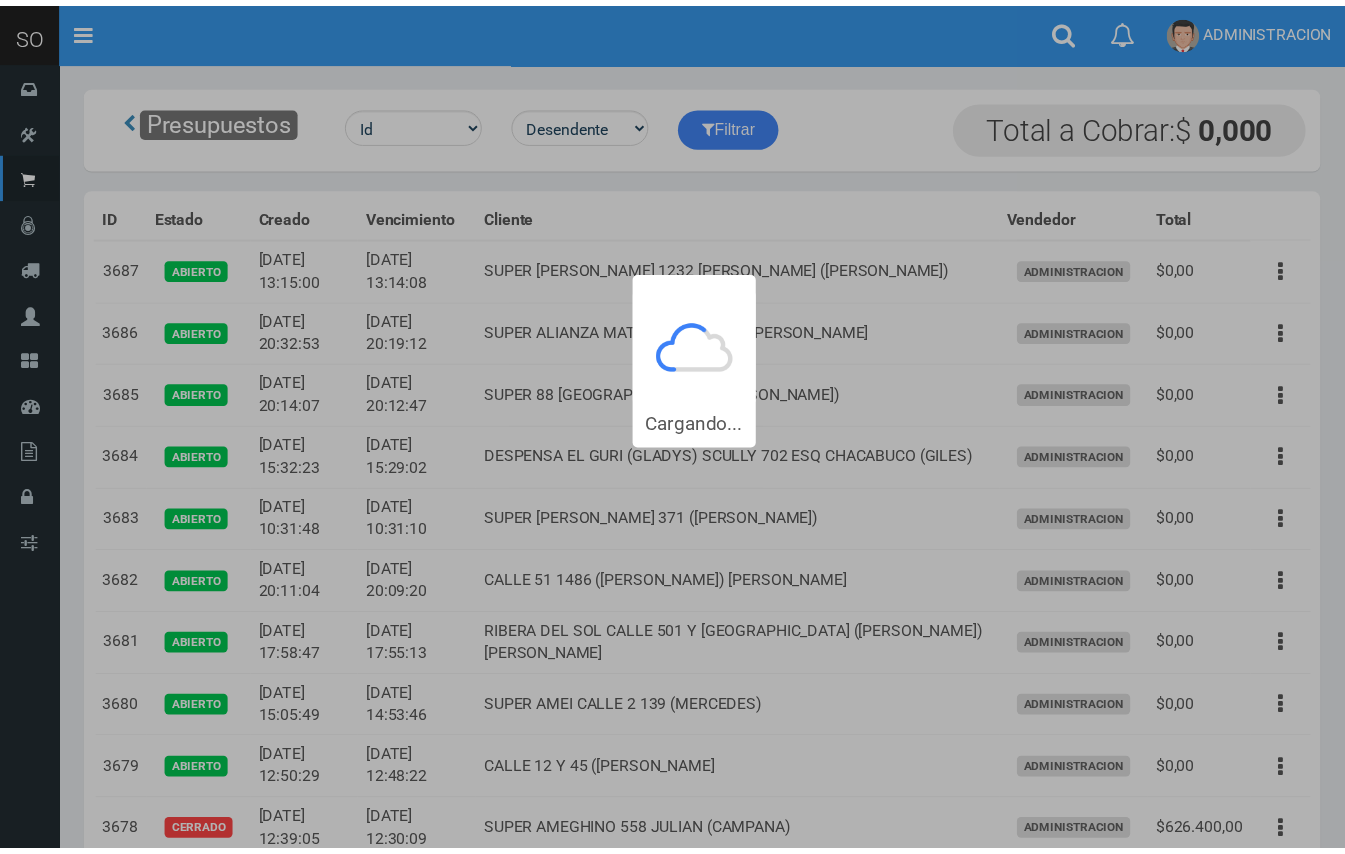 scroll, scrollTop: 0, scrollLeft: 0, axis: both 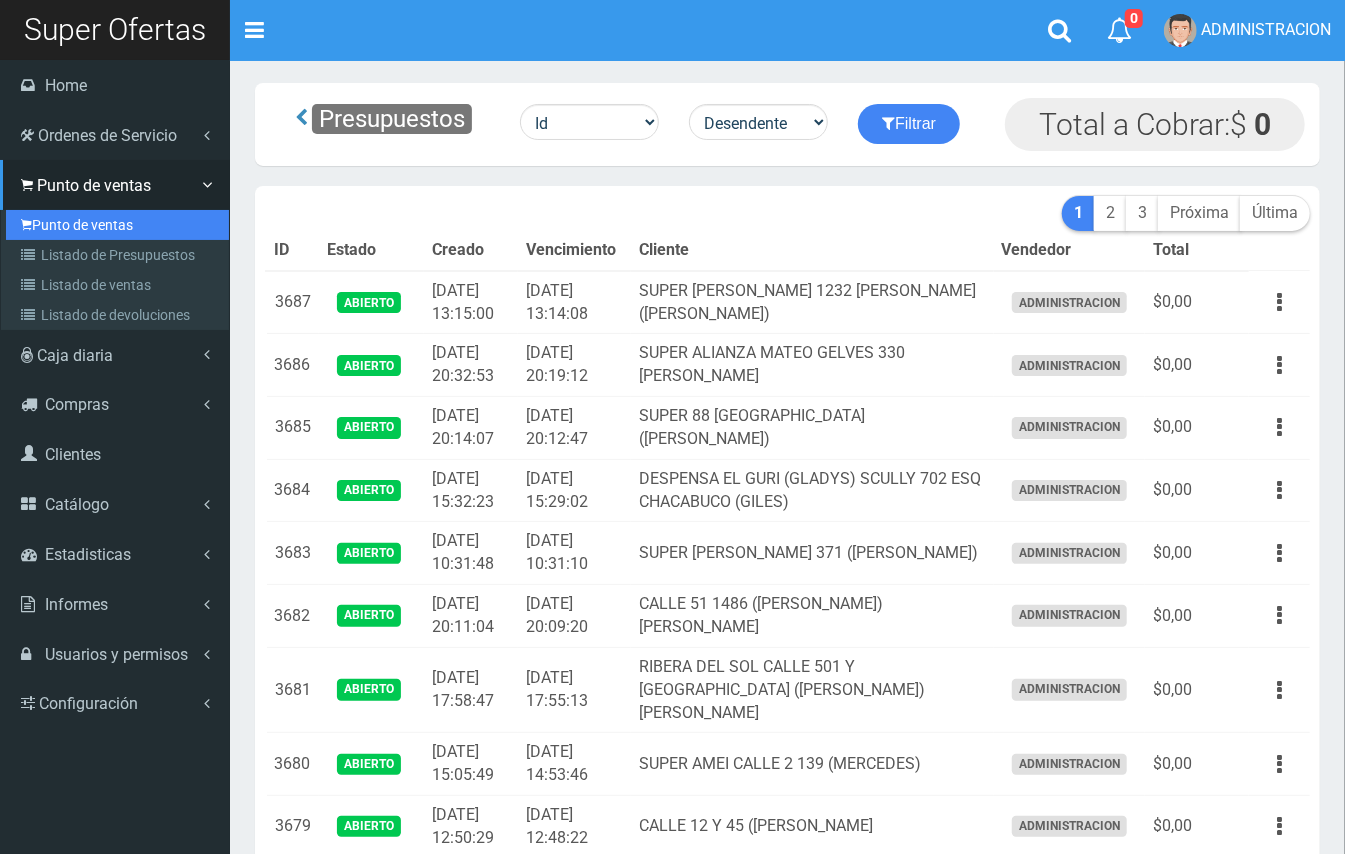 click on "Punto de ventas" at bounding box center [117, 225] 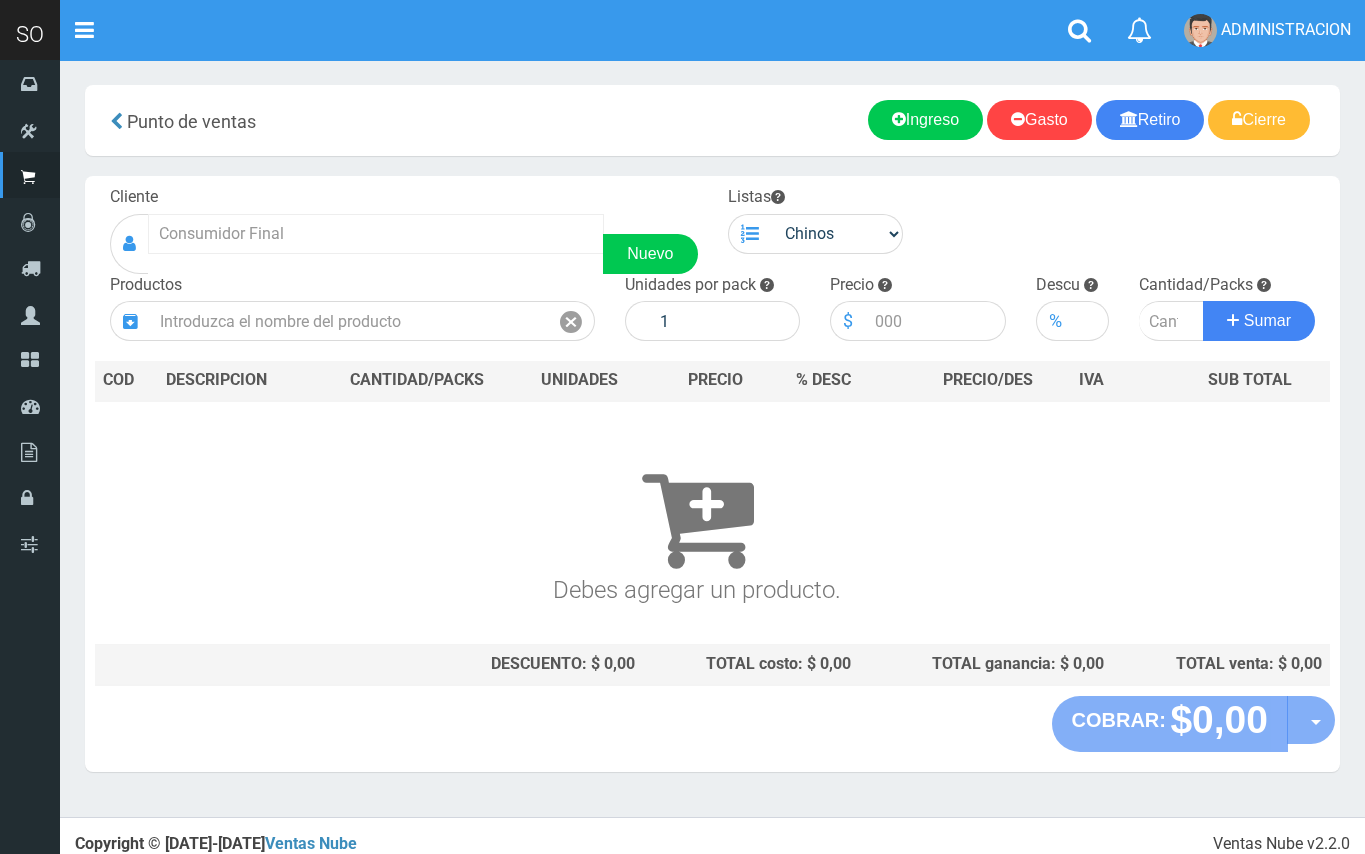scroll, scrollTop: 0, scrollLeft: 0, axis: both 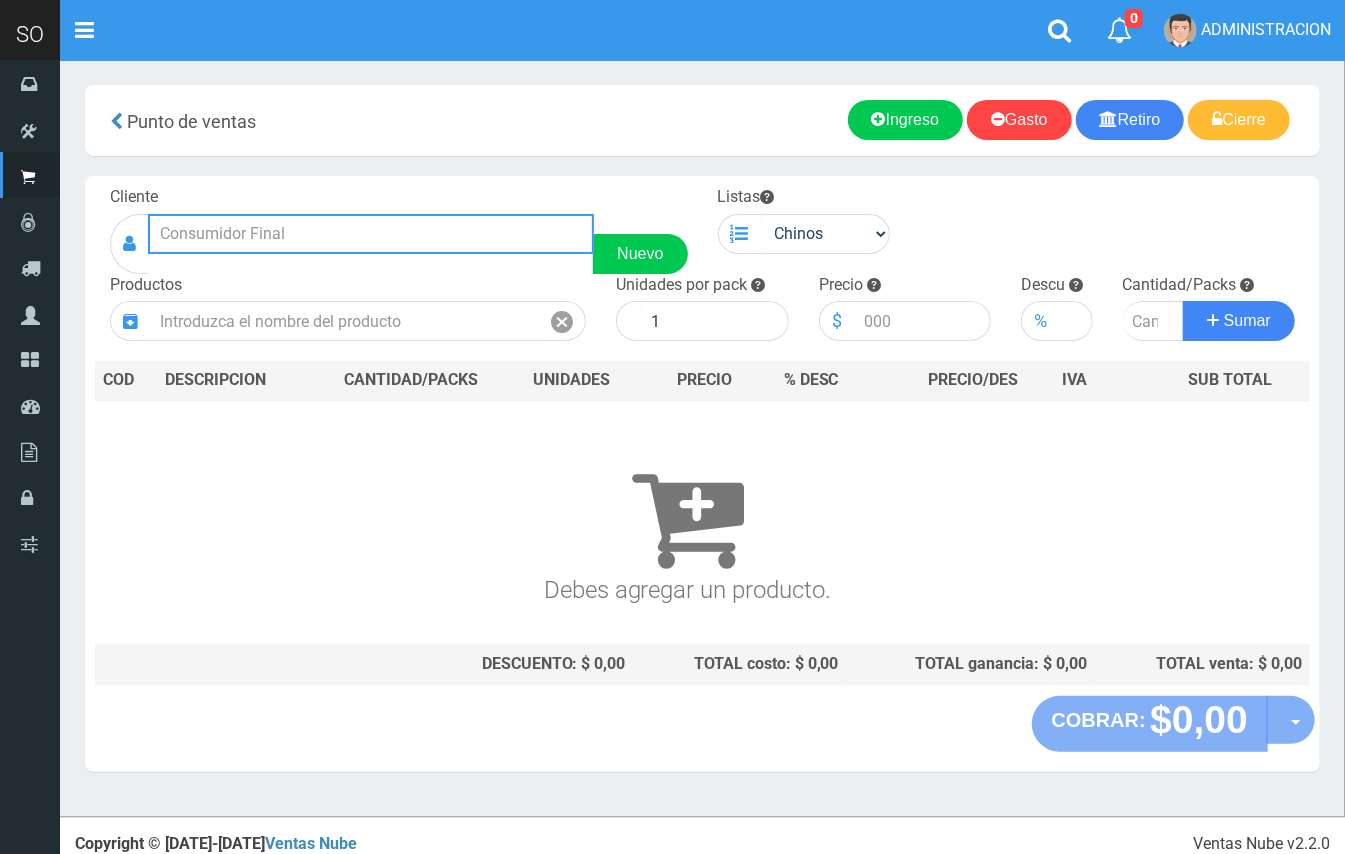 click at bounding box center [371, 234] 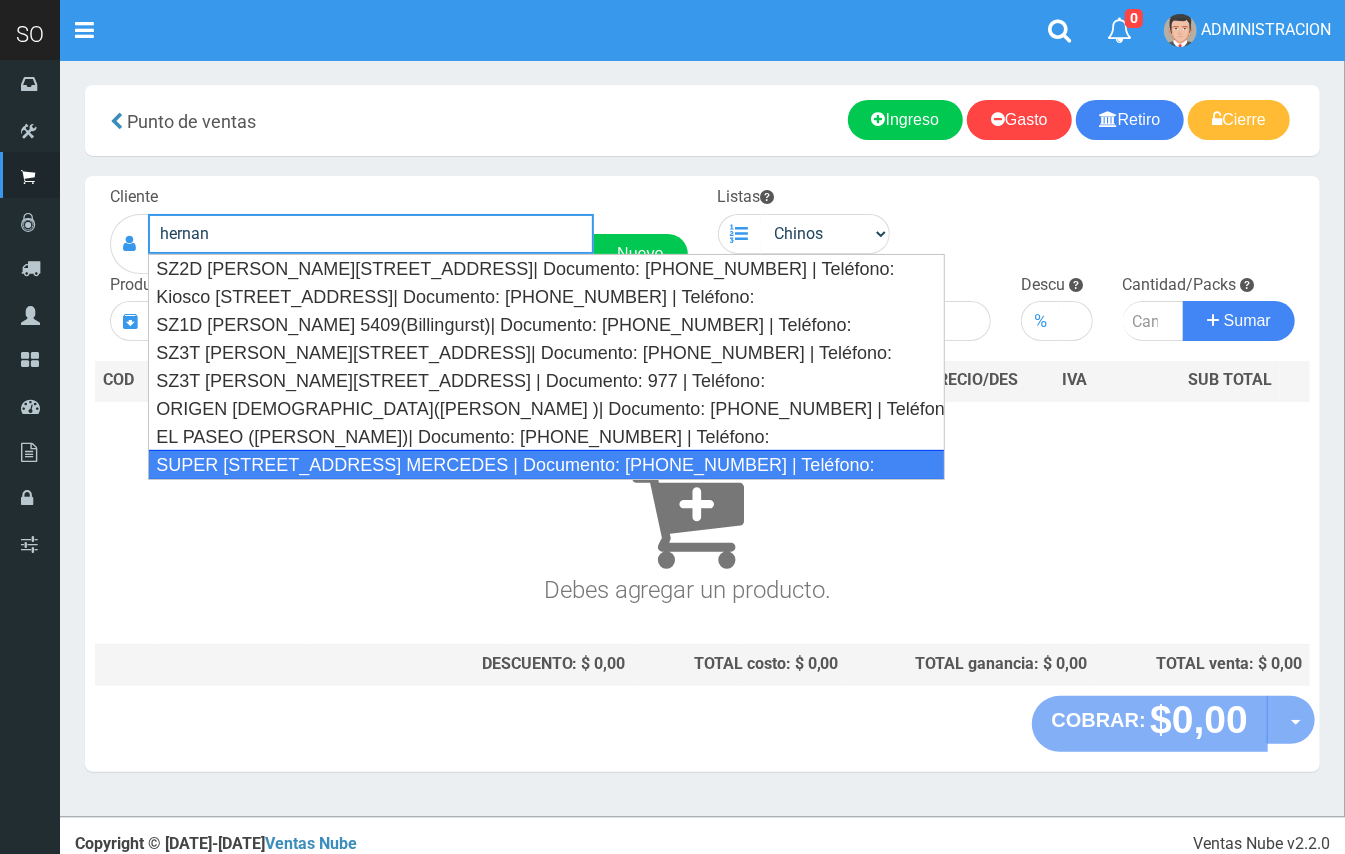 click on "SUPER CALLE 10 ESQUINA 85(HERNAN) MERCEDES | Documento: 54851689481 | Teléfono:" at bounding box center [546, 465] 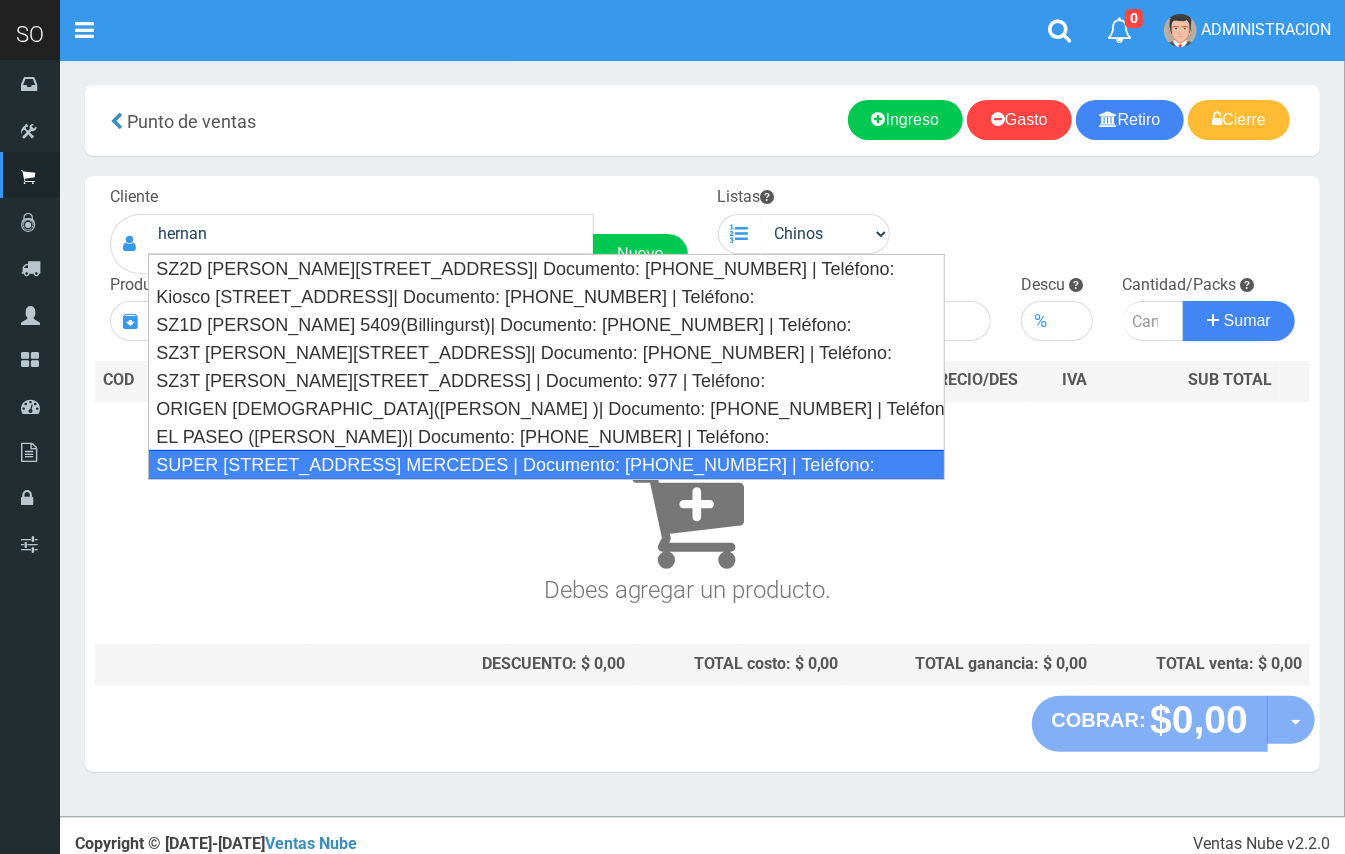 type on "SUPER CALLE 10 ESQUINA 85(HERNAN) MERCEDES | Documento: 54851689481 | Teléfono:" 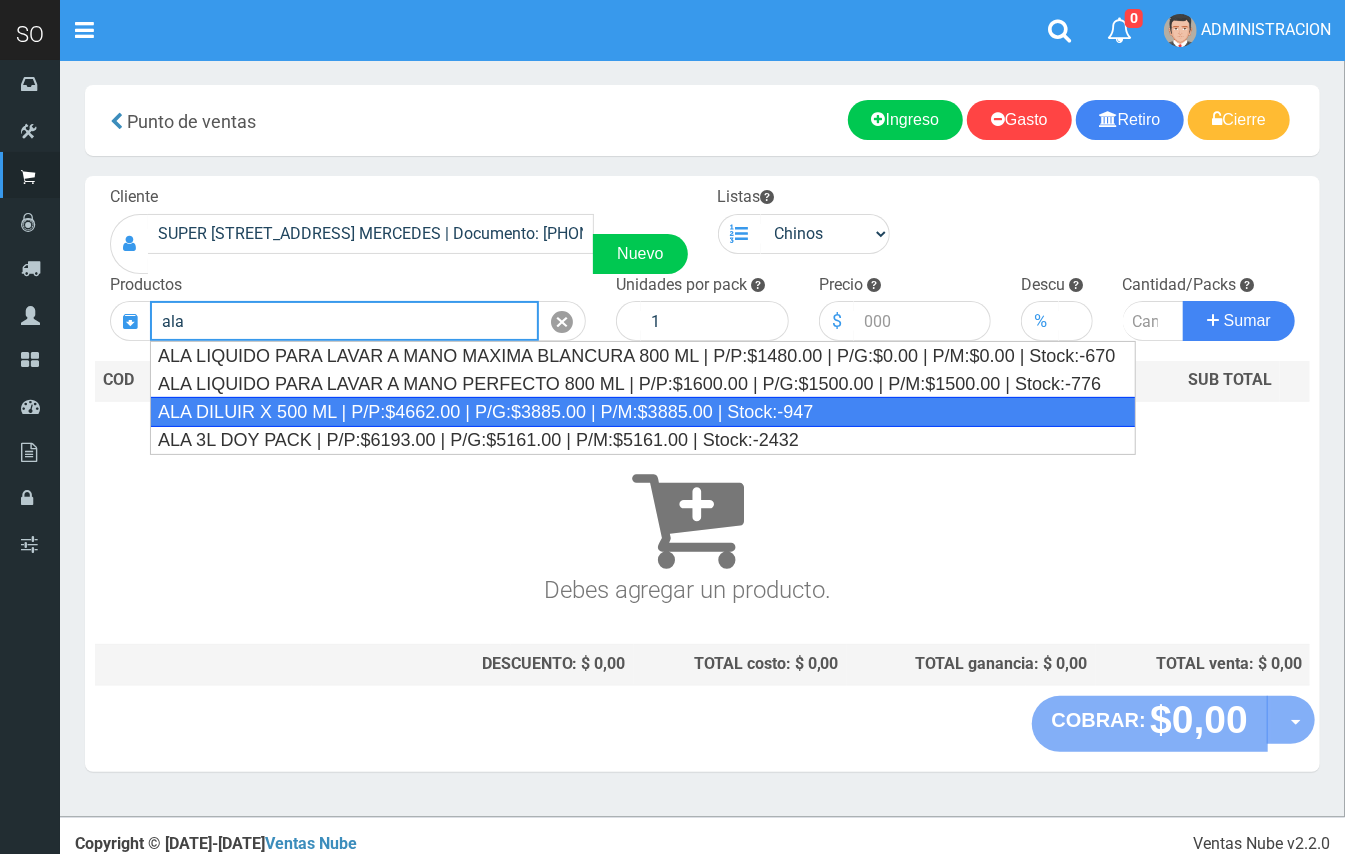 click on "ALA DILUIR X 500 ML | P/P:$4662.00 | P/G:$3885.00 | P/M:$3885.00 | Stock:-947" at bounding box center (643, 412) 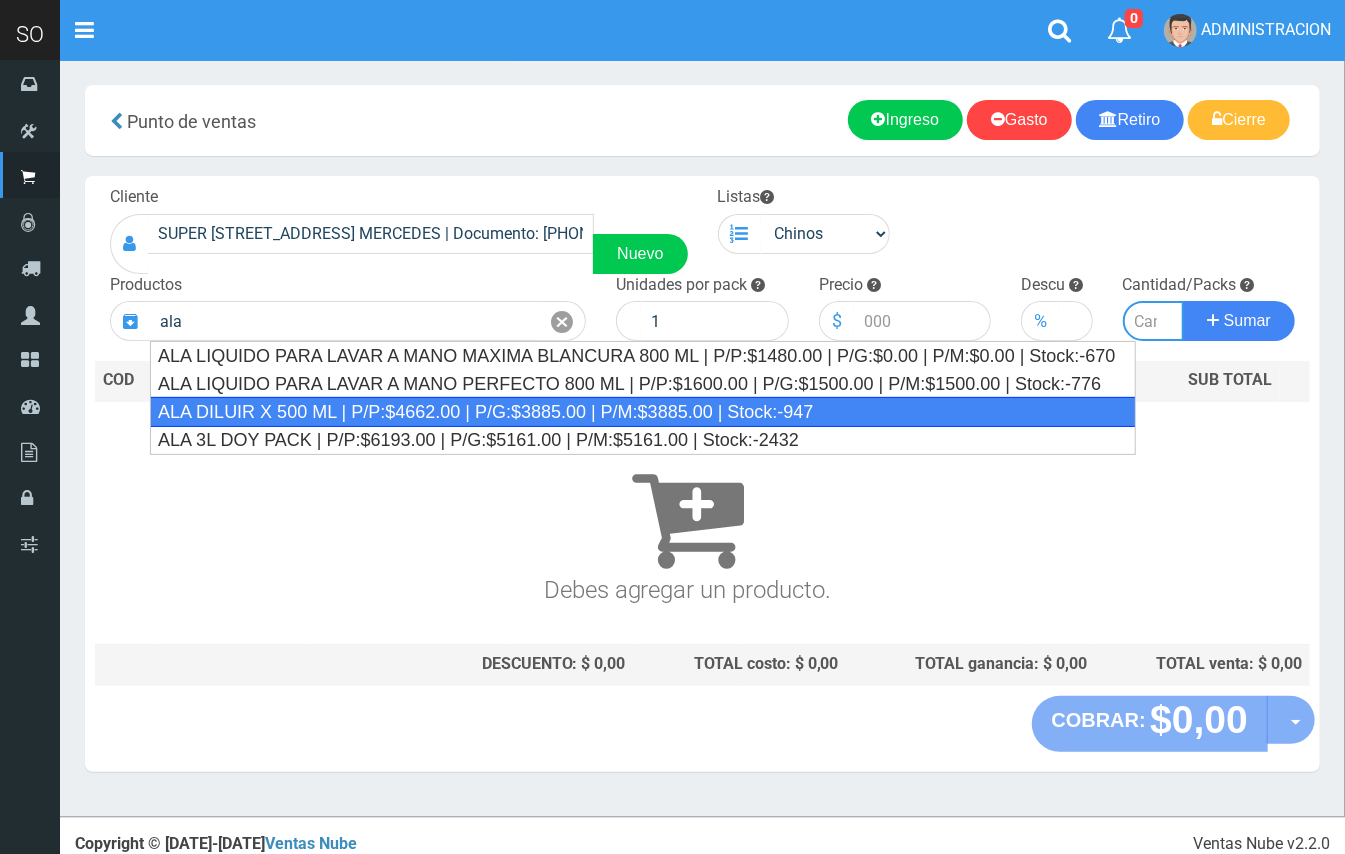 type on "ALA DILUIR X 500 ML | P/P:$4662.00 | P/G:$3885.00 | P/M:$3885.00 | Stock:-947" 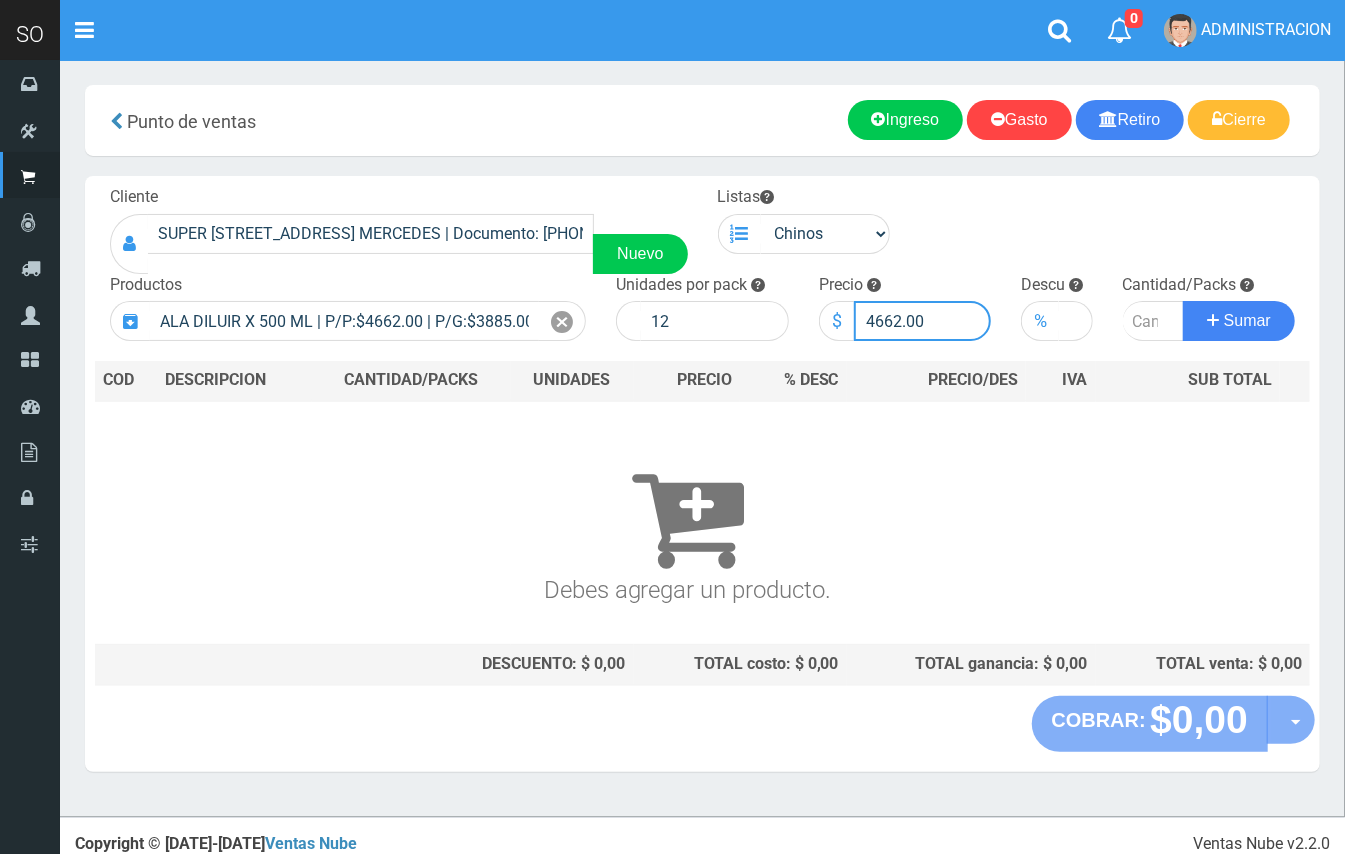 drag, startPoint x: 901, startPoint y: 317, endPoint x: 874, endPoint y: 313, distance: 27.294687 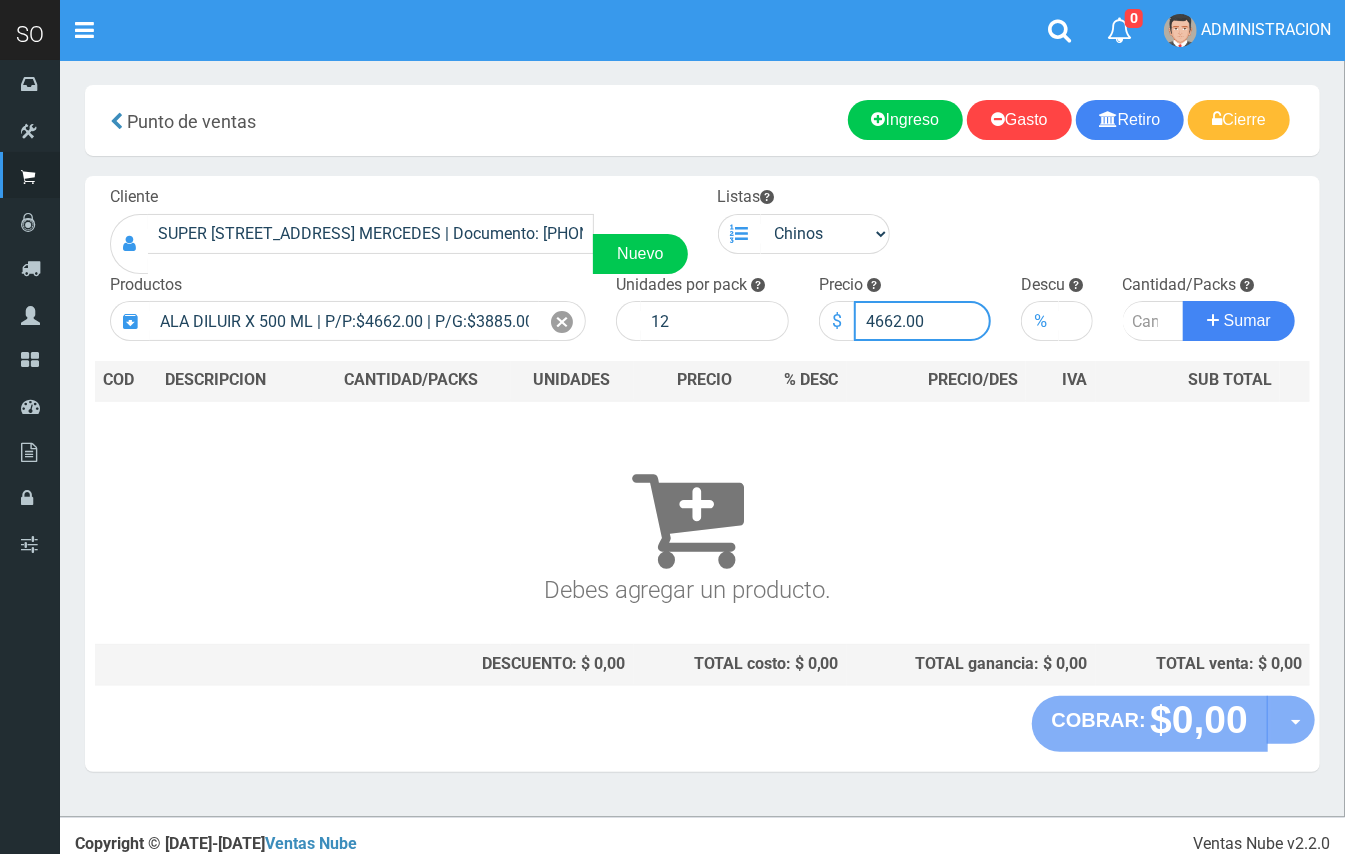 click on "4662.00" at bounding box center (923, 321) 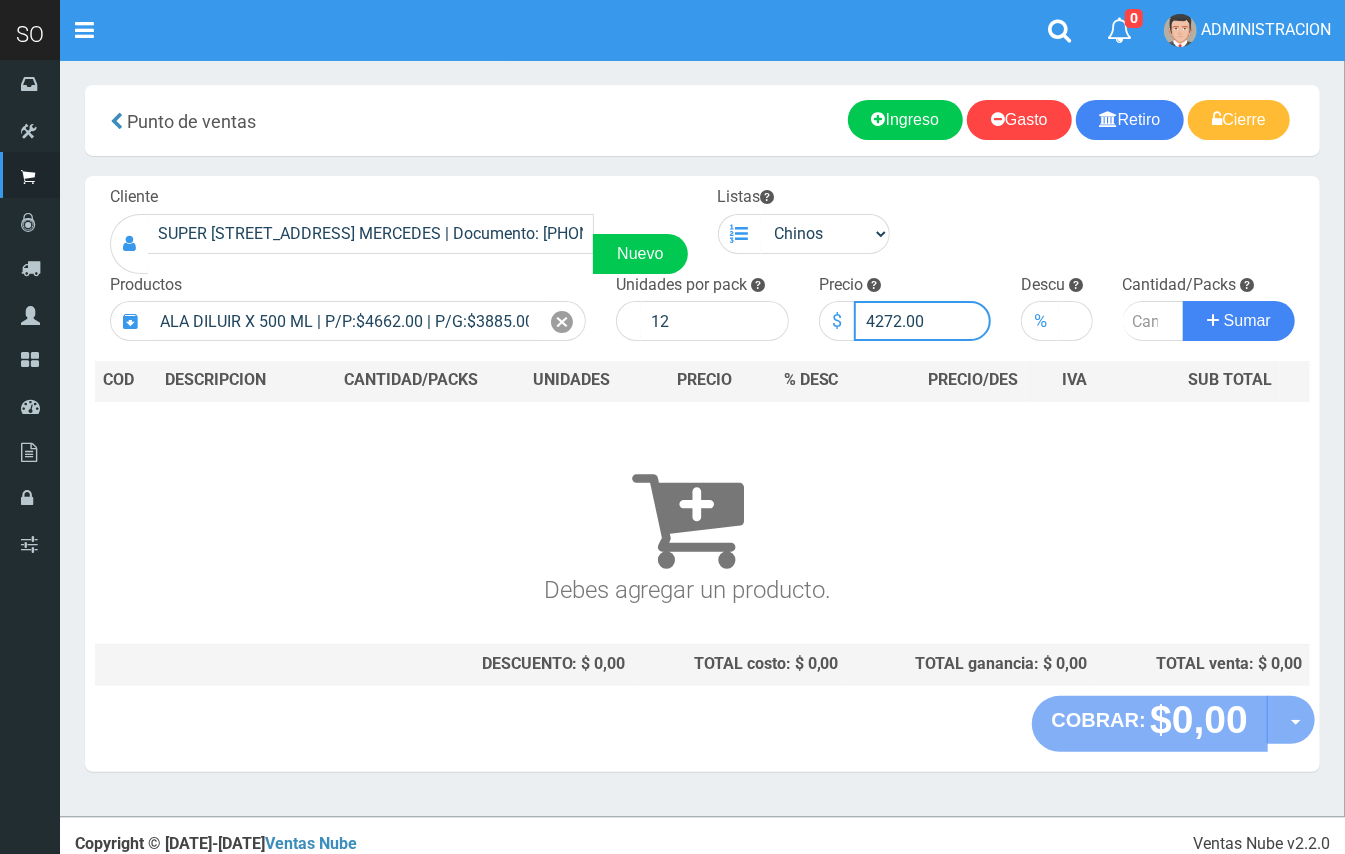 type on "4272.00" 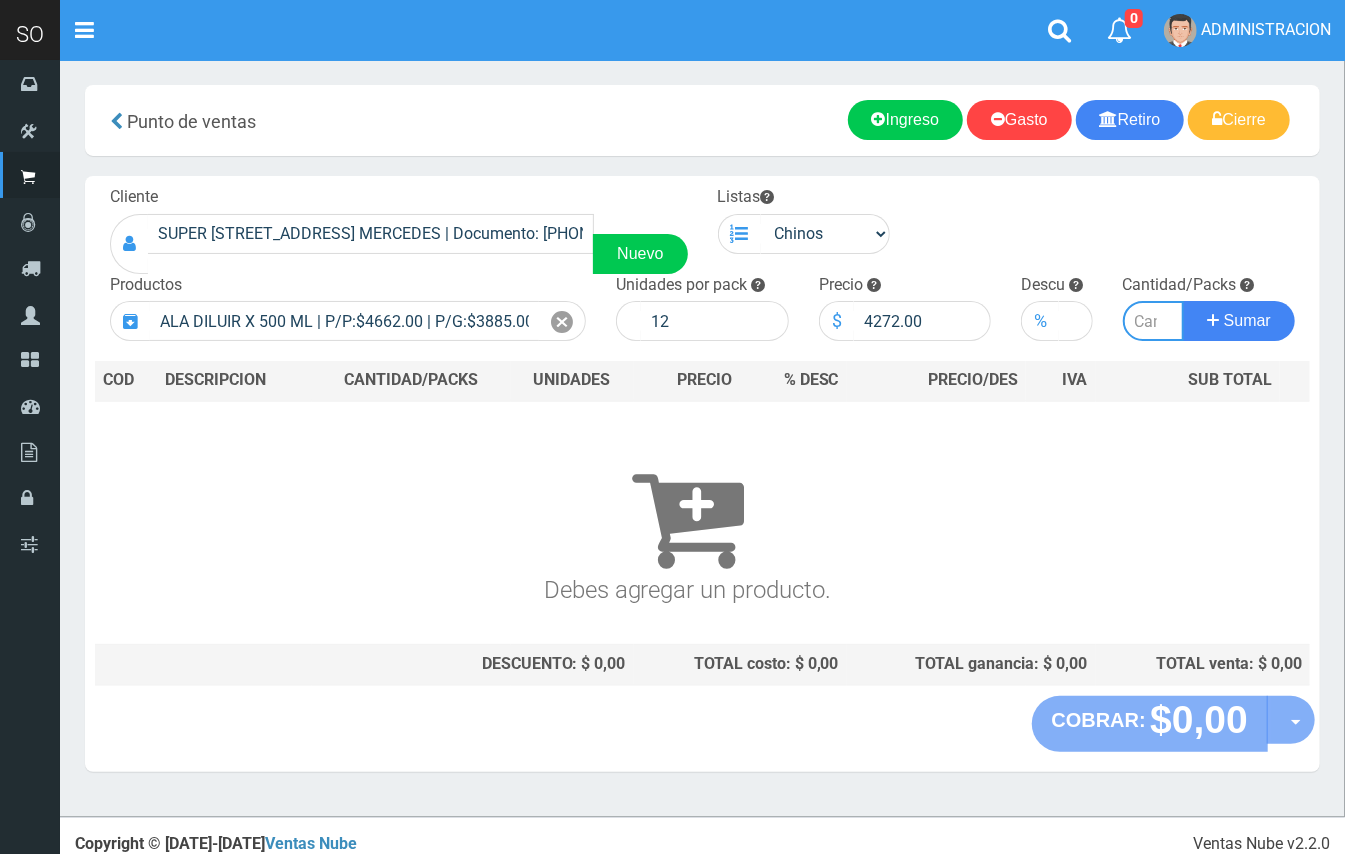 click at bounding box center (1154, 321) 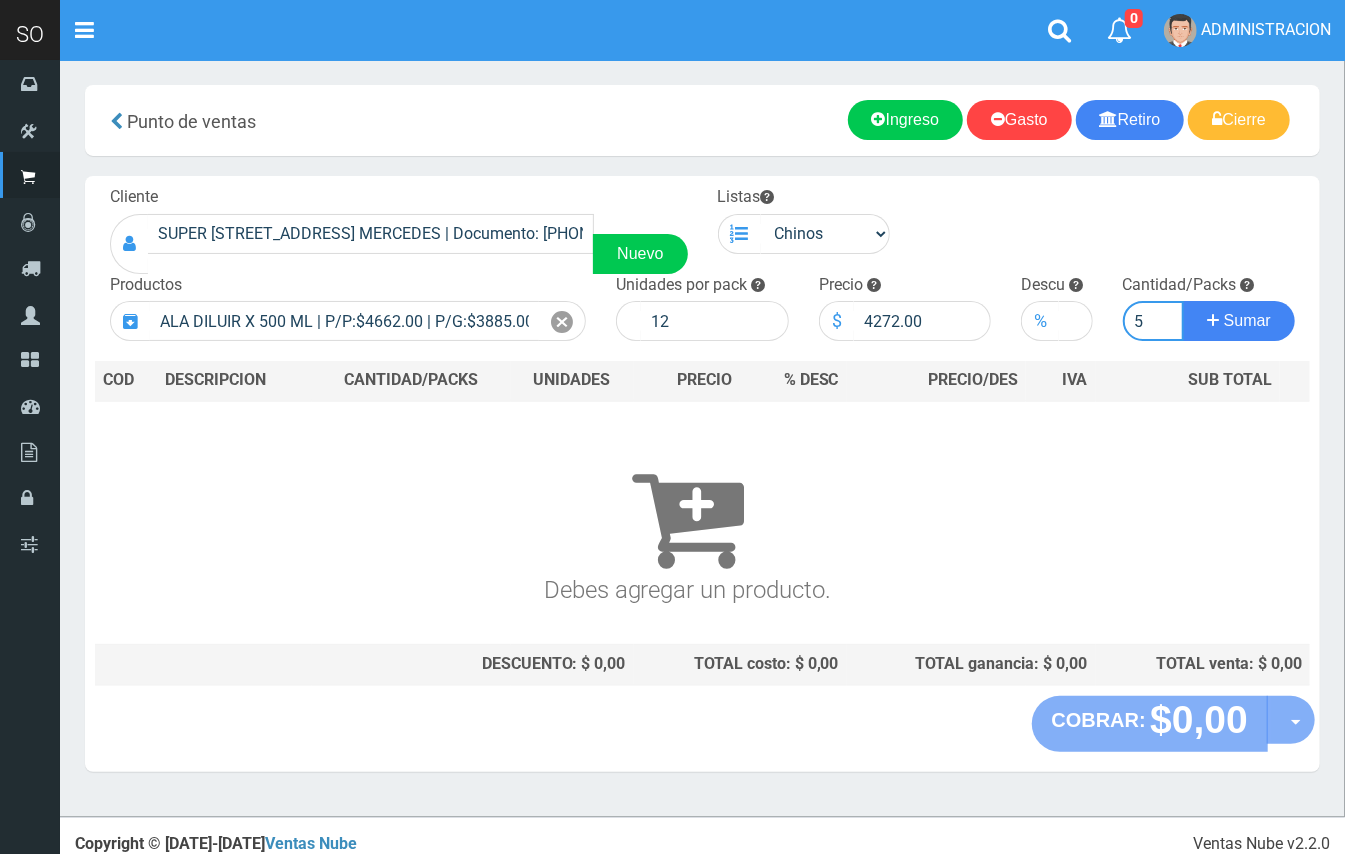 type on "5" 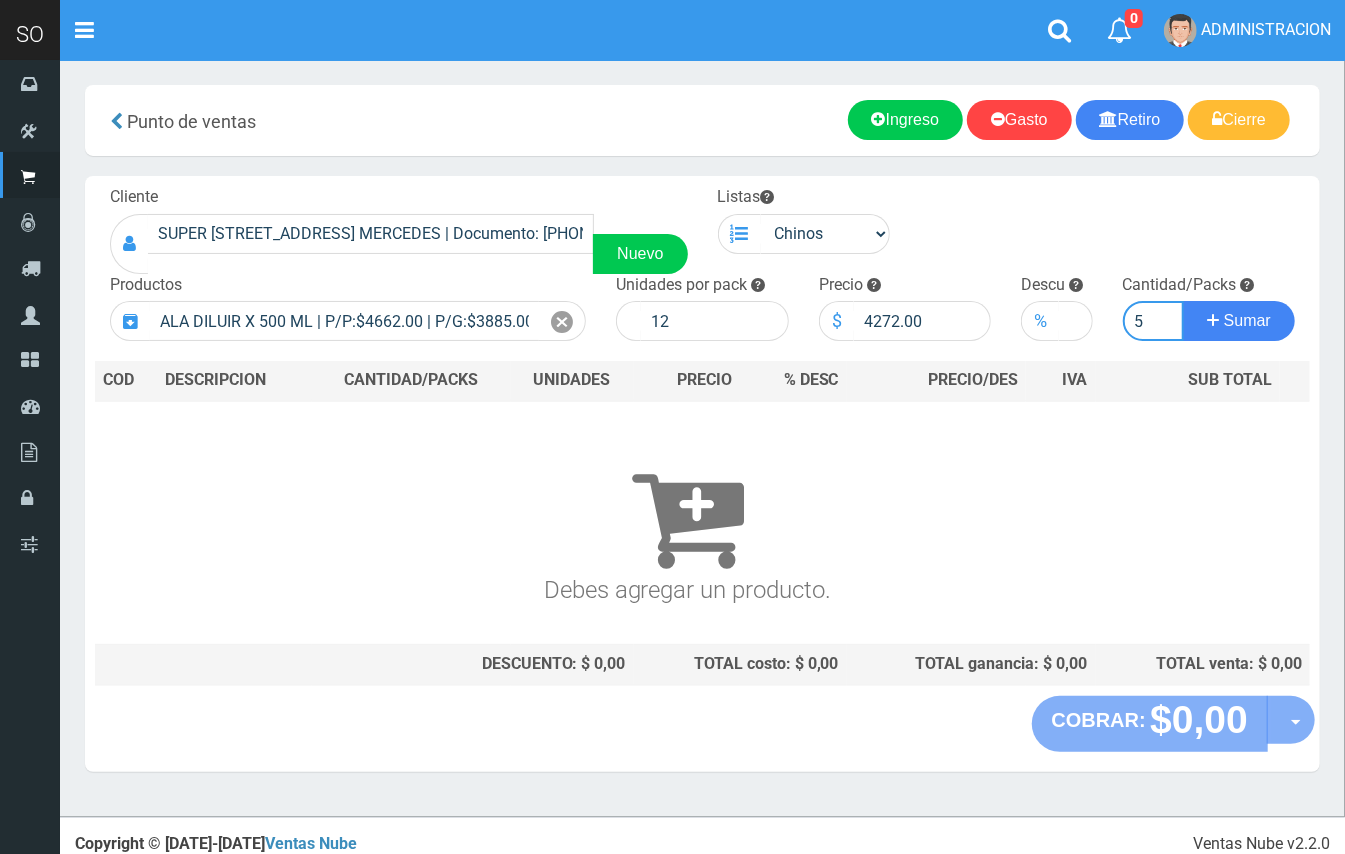 click on "Sumar" at bounding box center (1239, 321) 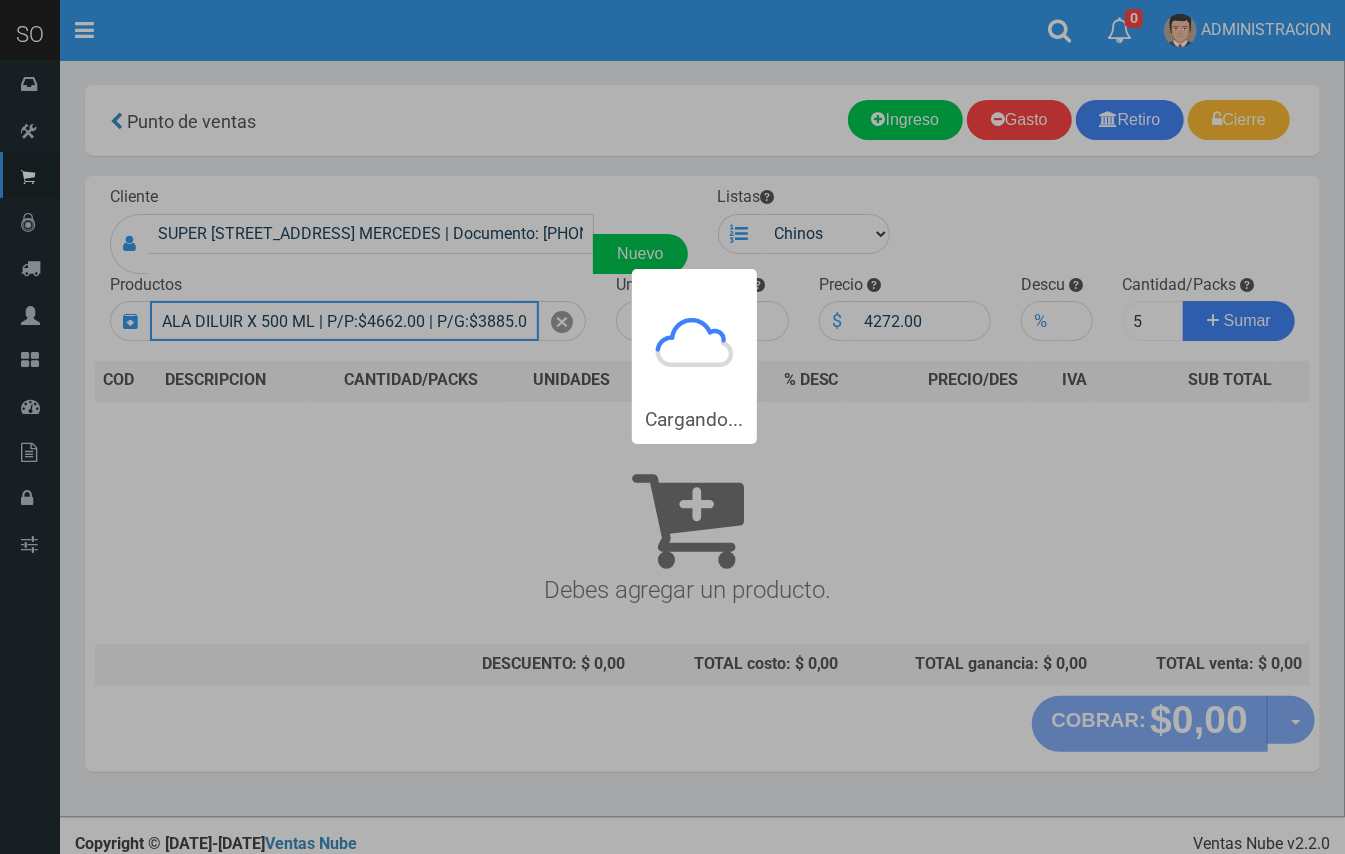 type 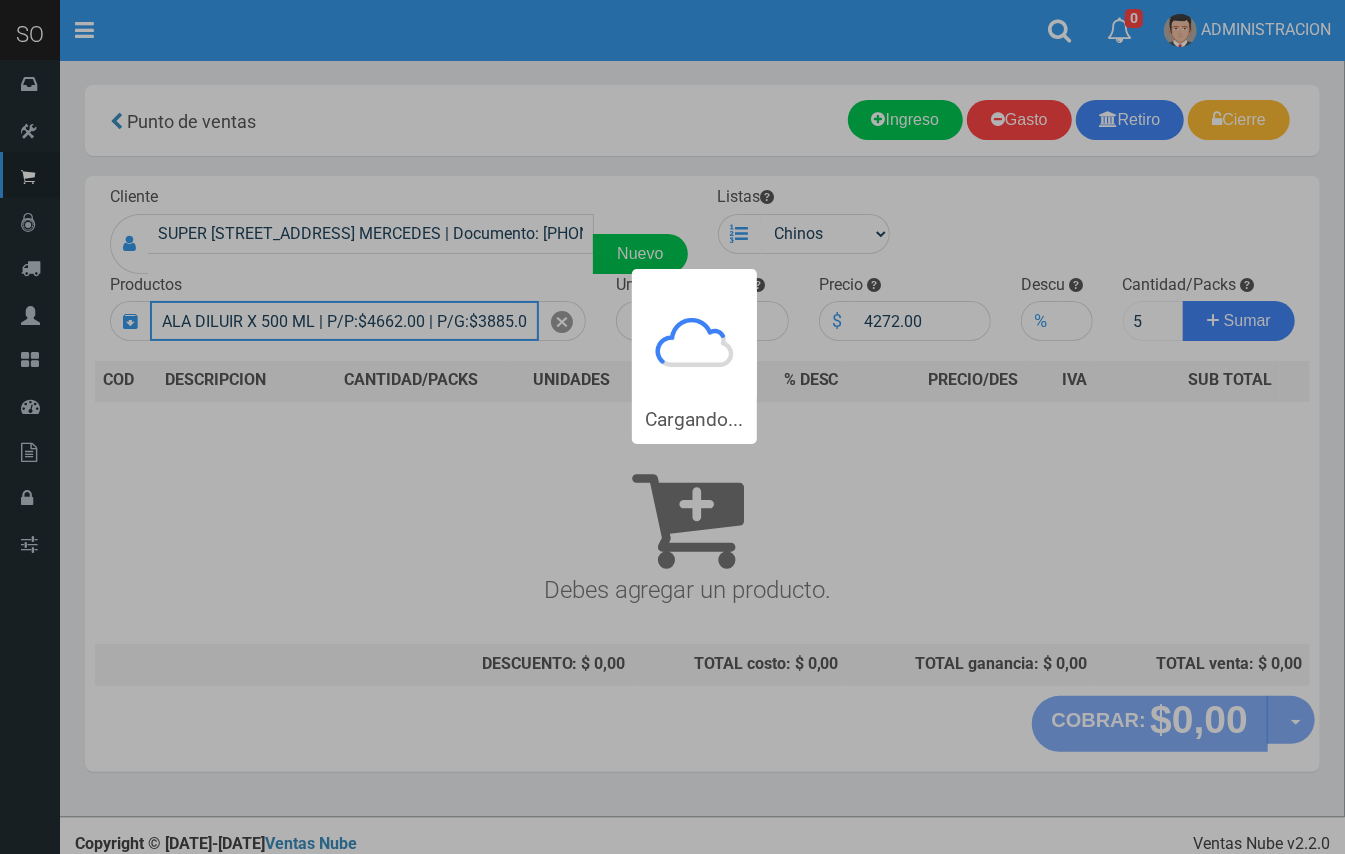 type 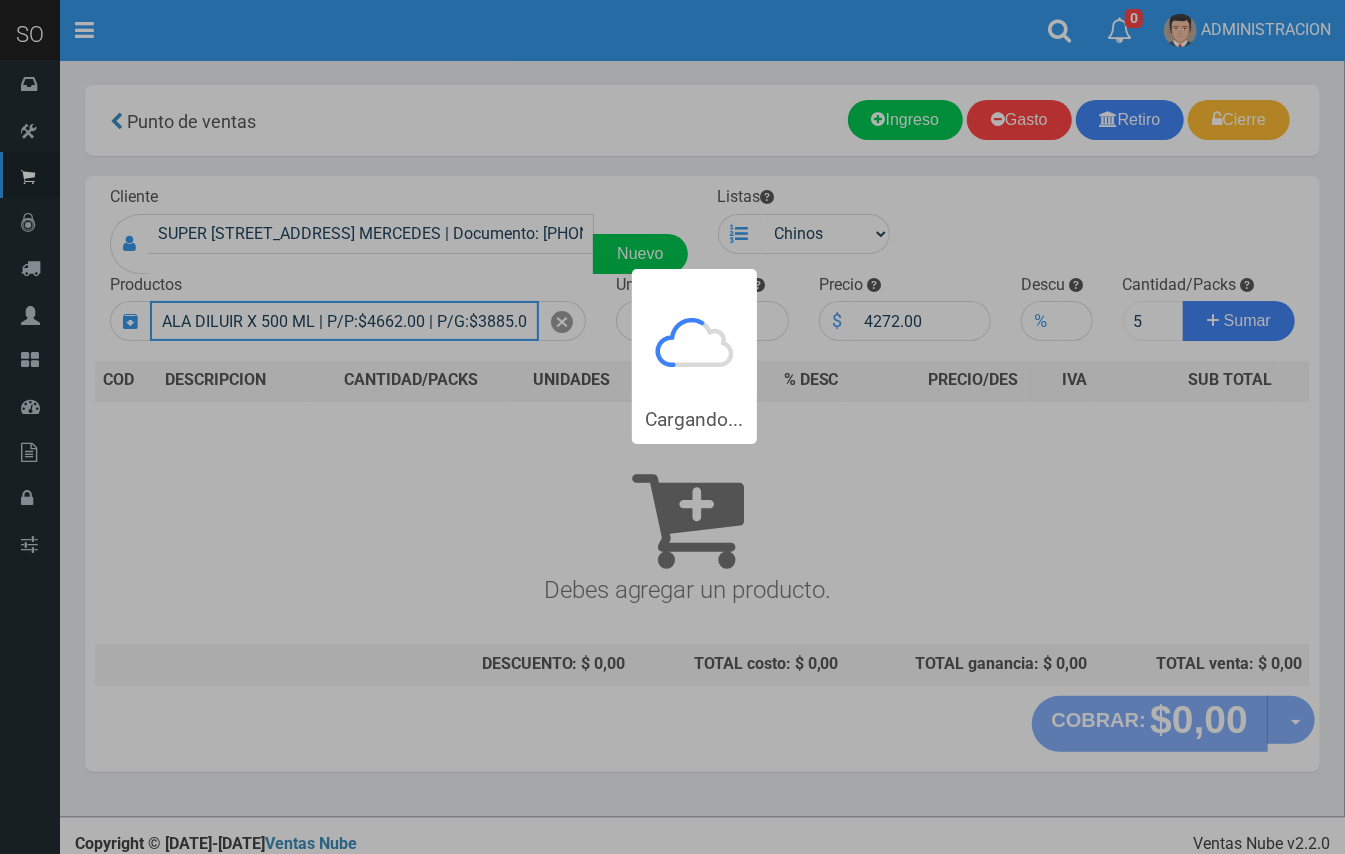 type 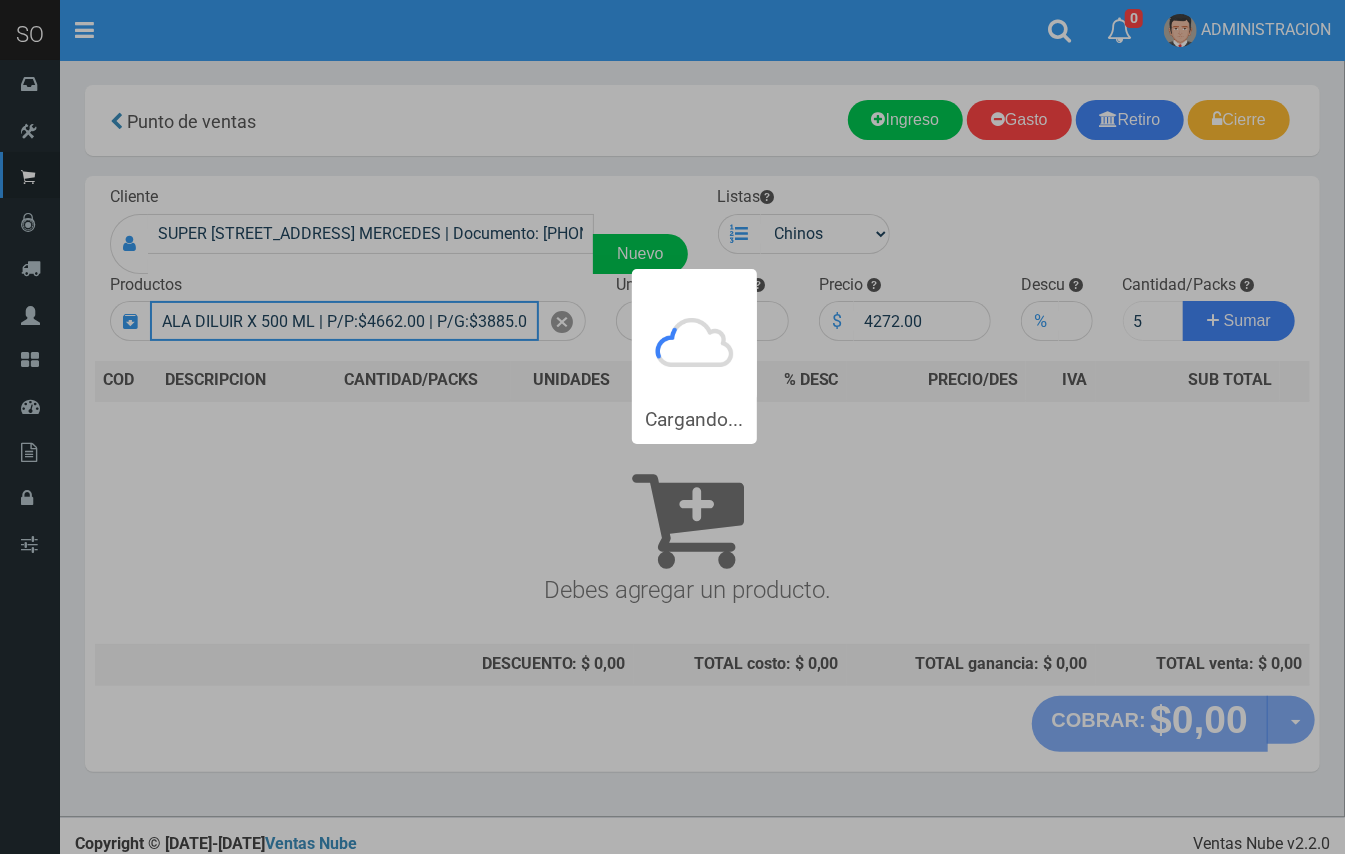 type 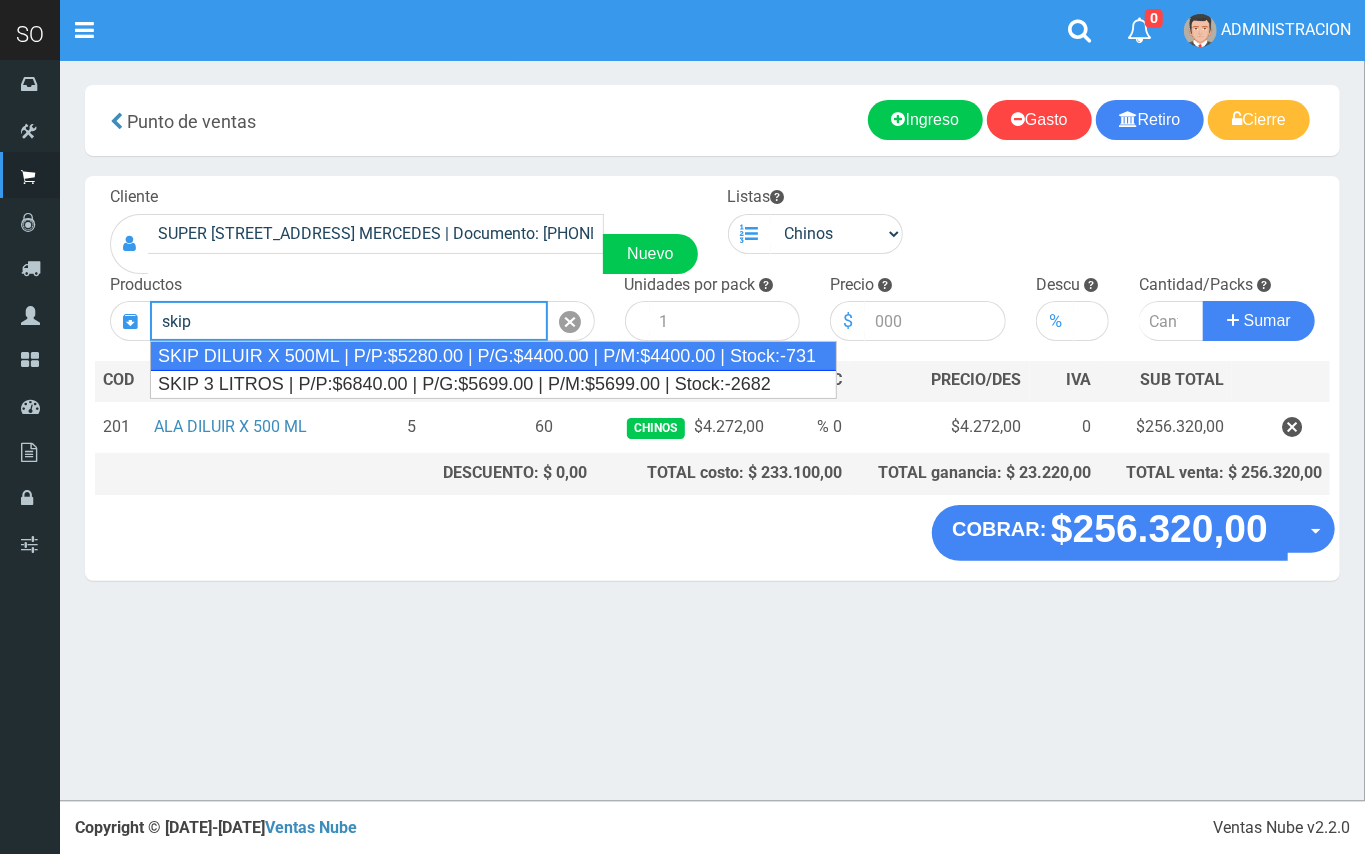 click on "SKIP DILUIR X 500ML | P/P:$5280.00 | P/G:$4400.00 | P/M:$4400.00 | Stock:-731" at bounding box center (493, 356) 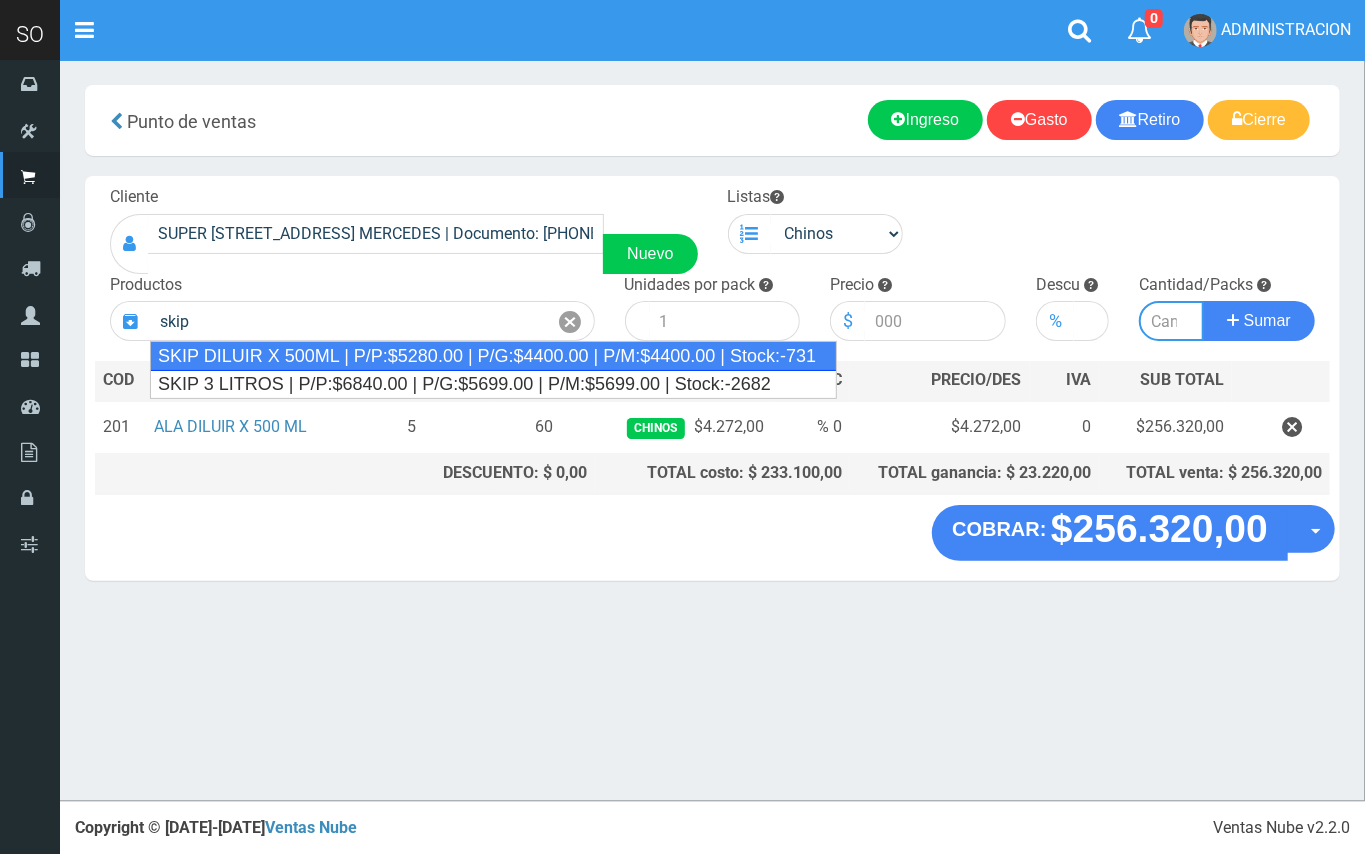 type on "SKIP DILUIR X 500ML | P/P:$5280.00 | P/G:$4400.00 | P/M:$4400.00 | Stock:-731" 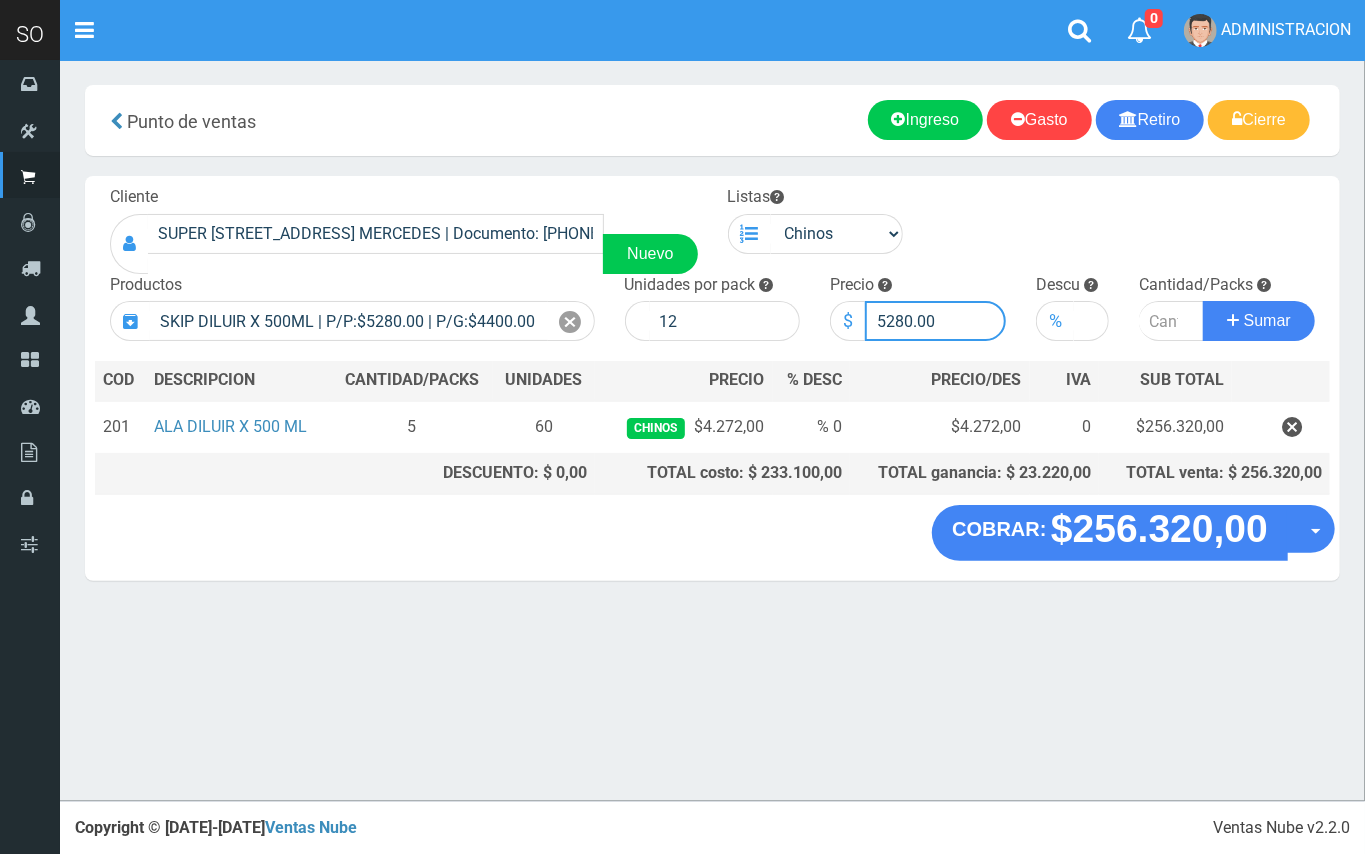drag, startPoint x: 910, startPoint y: 324, endPoint x: 860, endPoint y: 312, distance: 51.41984 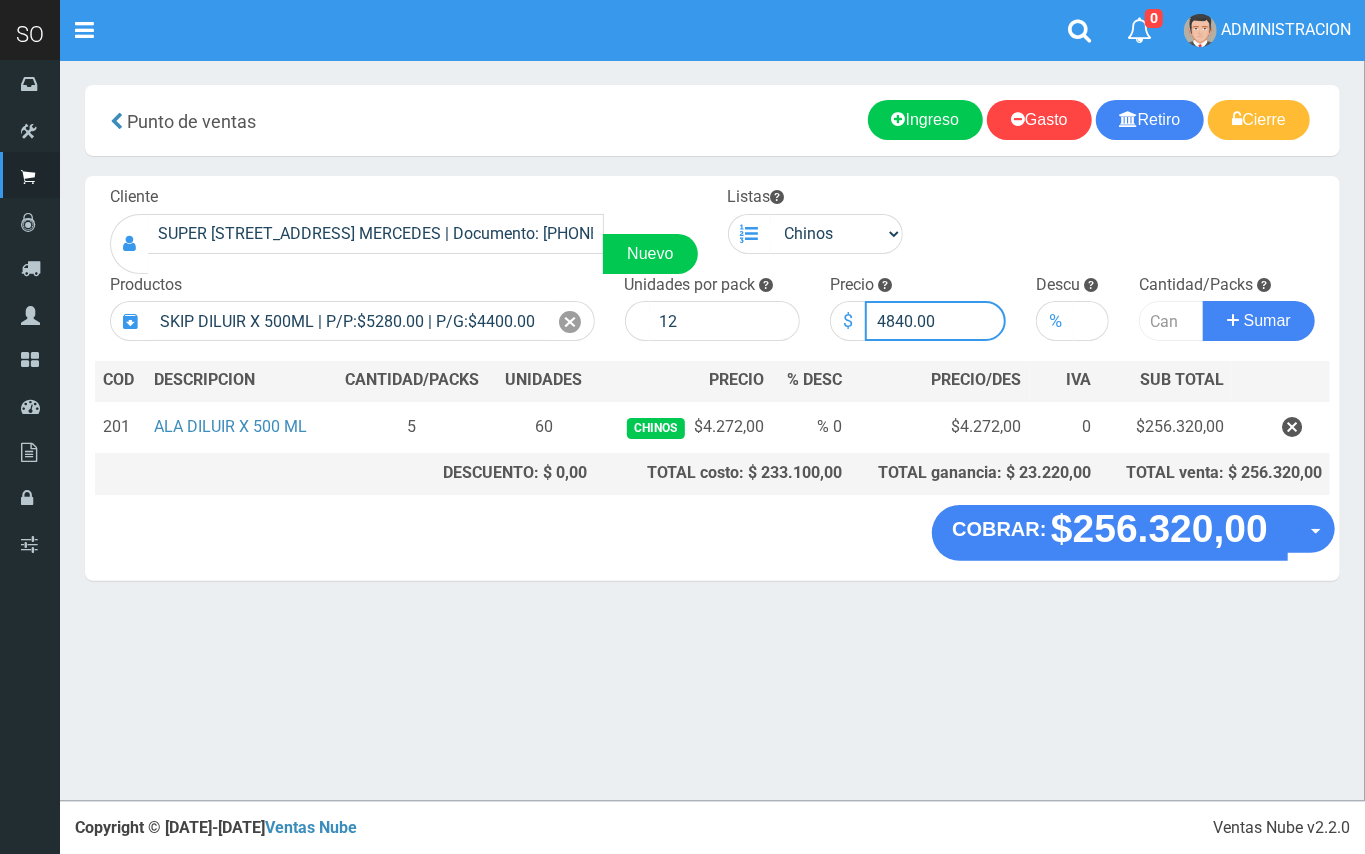 type on "4840.00" 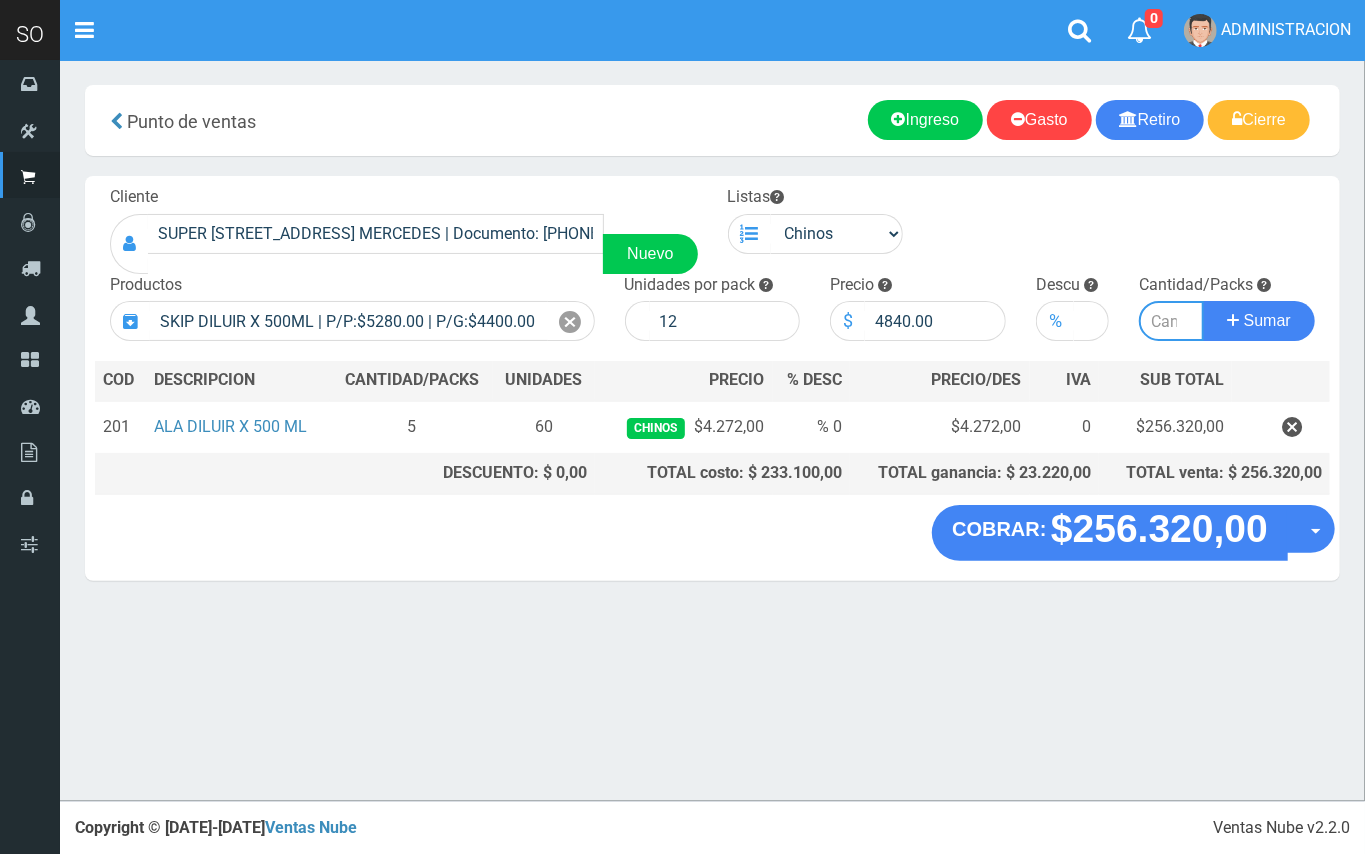 click at bounding box center (1171, 321) 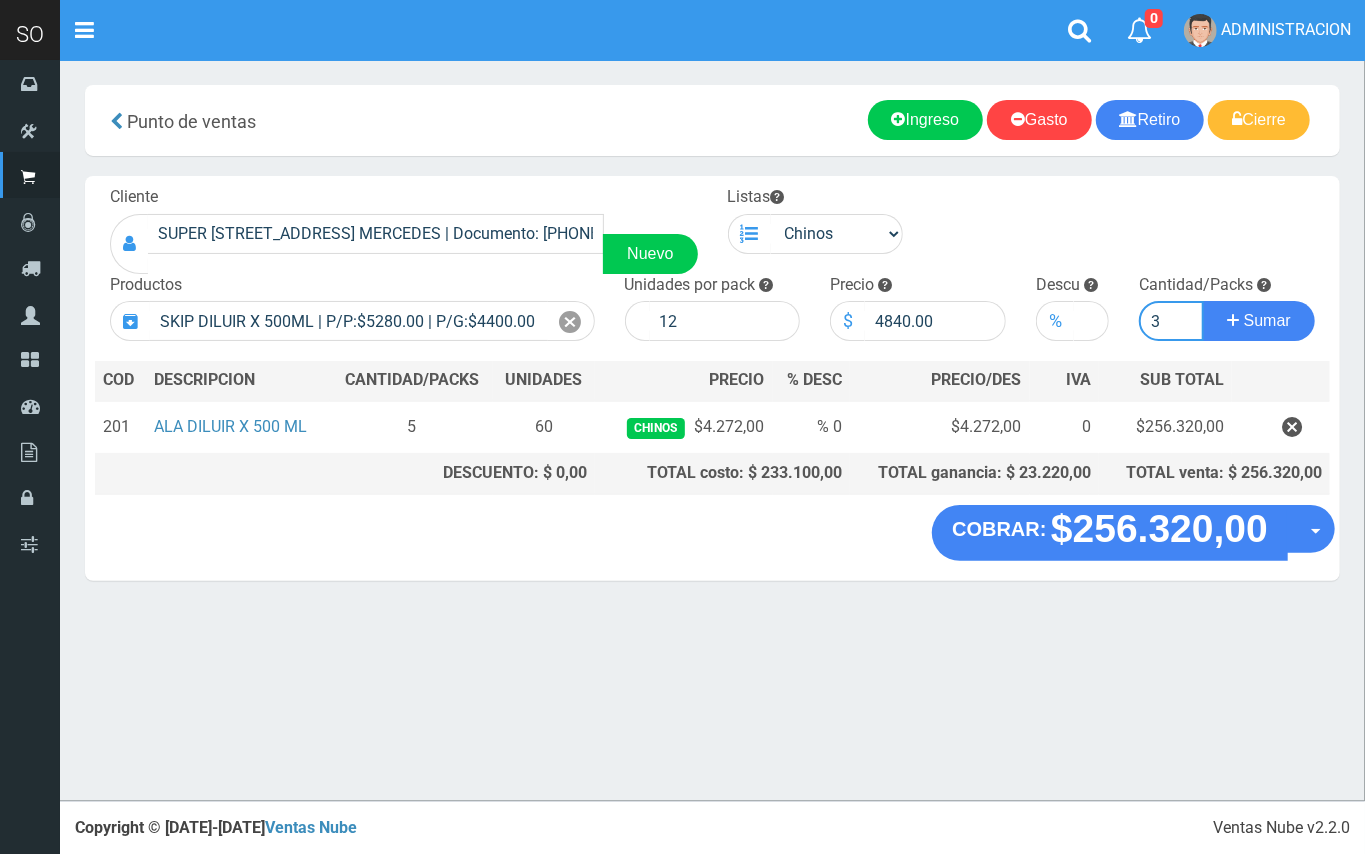 type on "3" 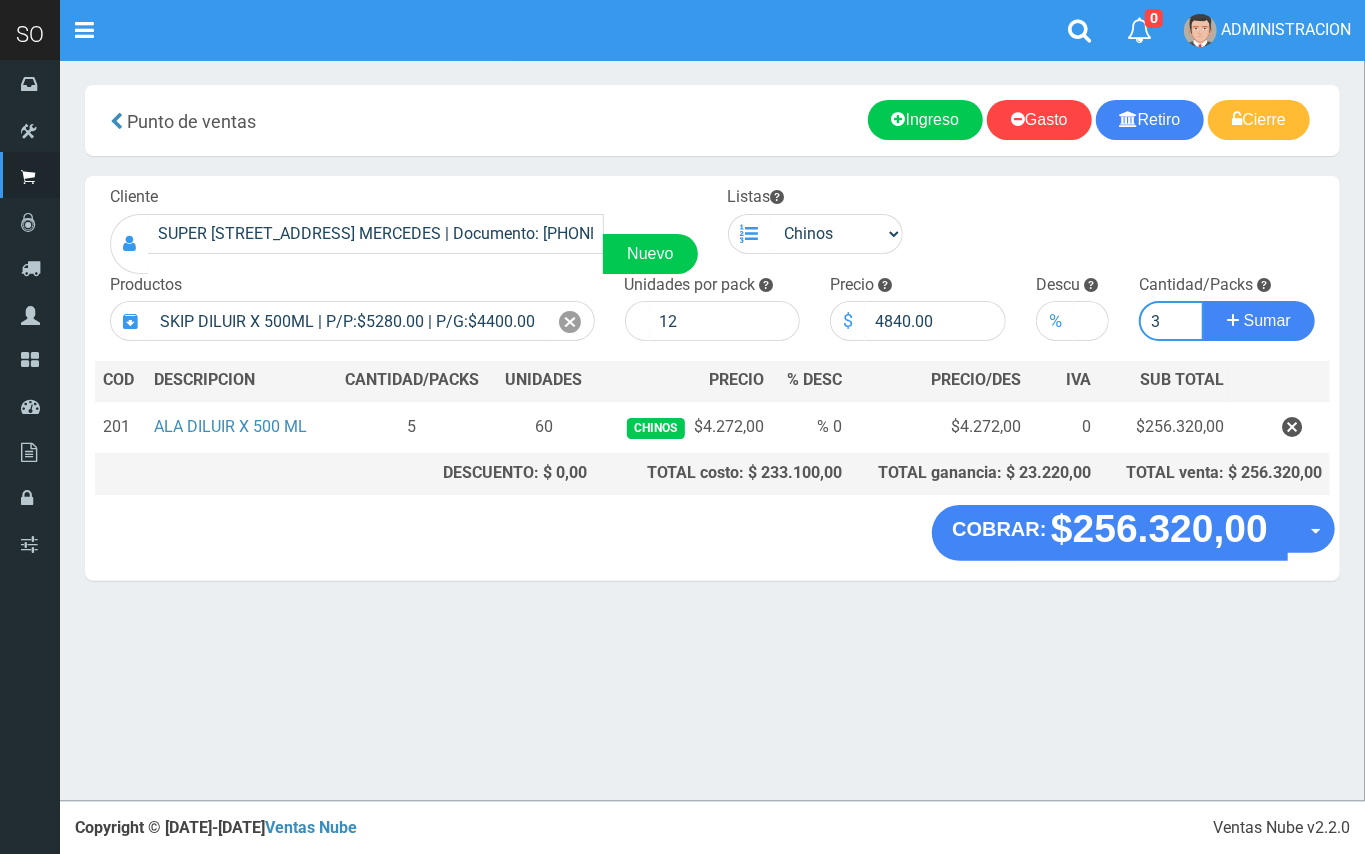 click on "Sumar" at bounding box center (1259, 321) 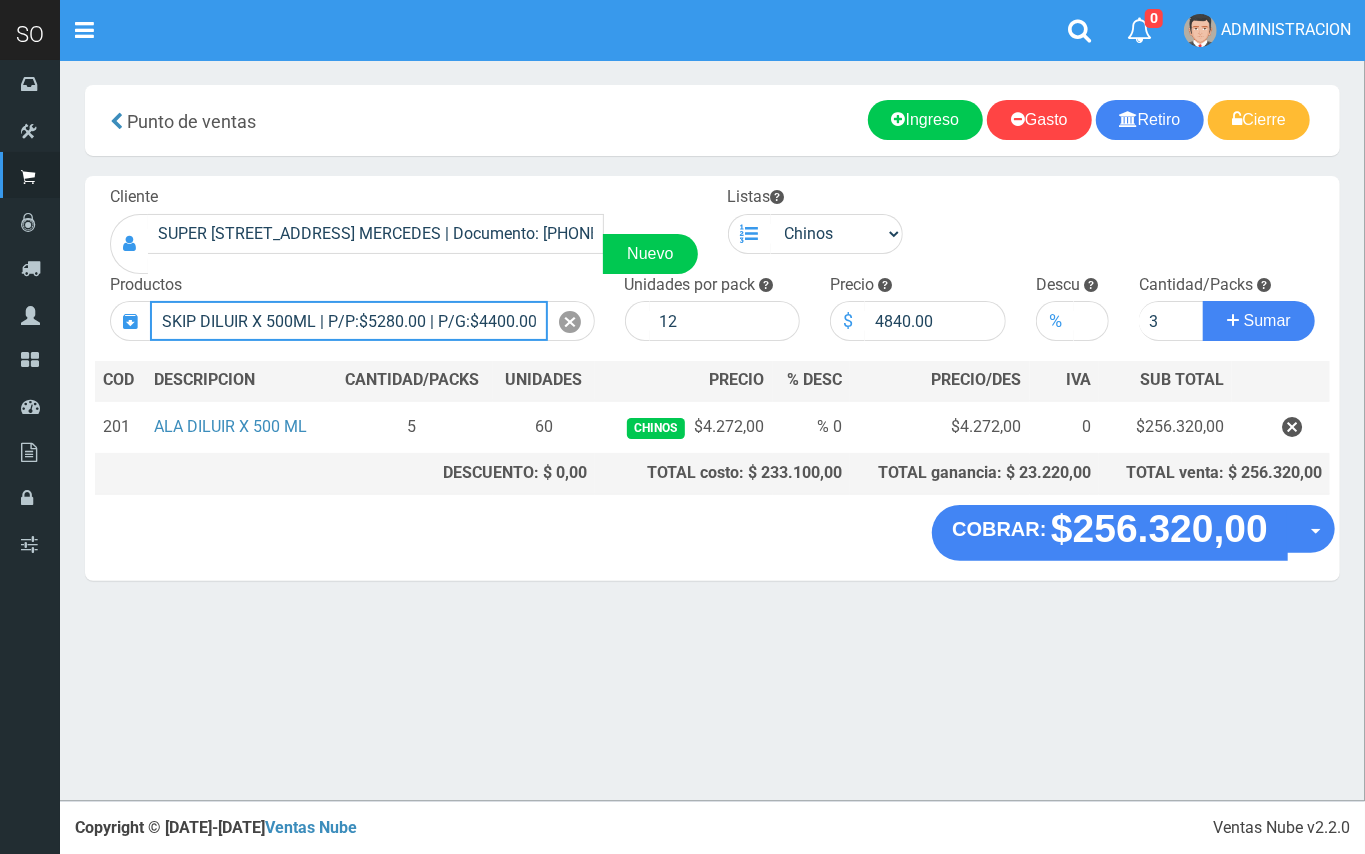 type 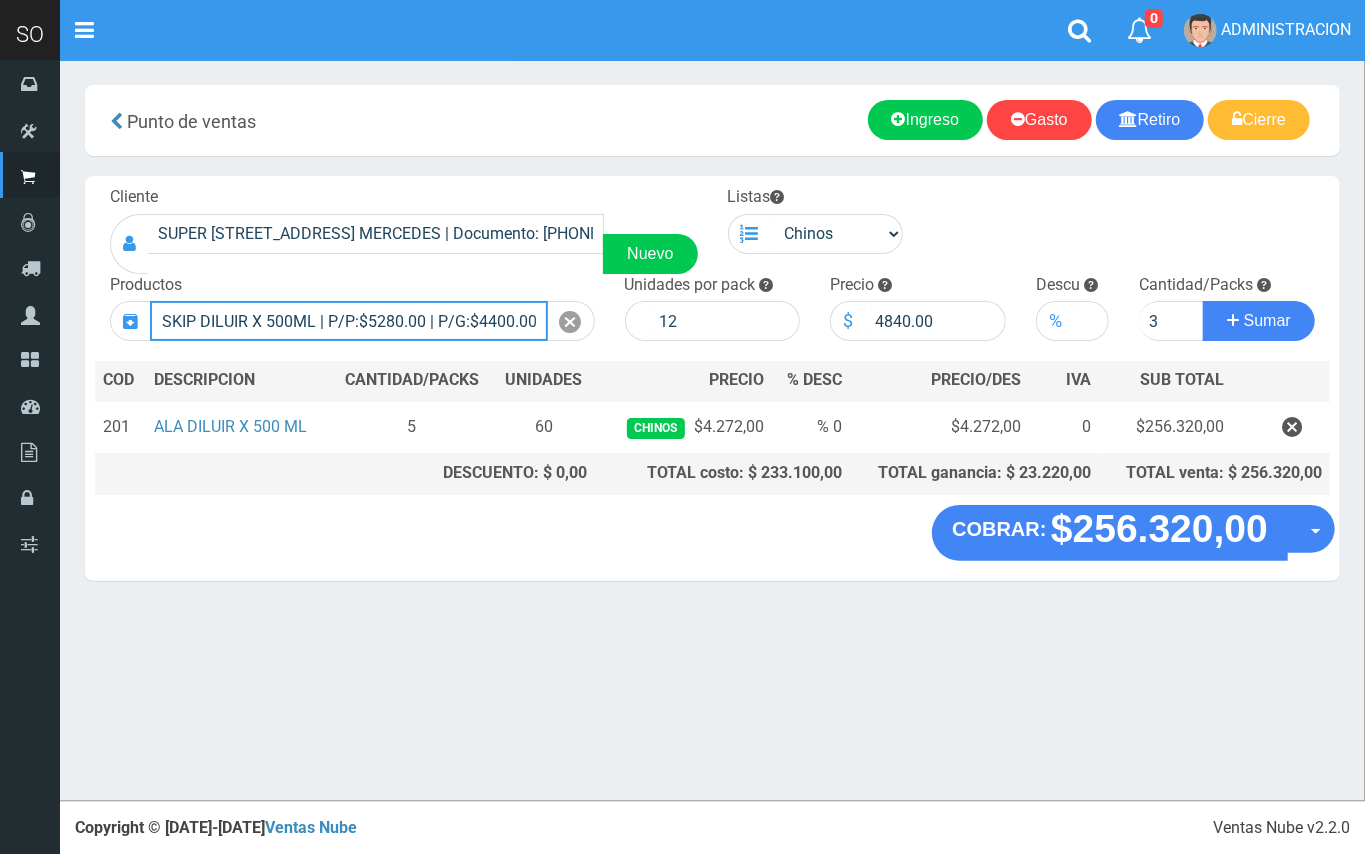 type 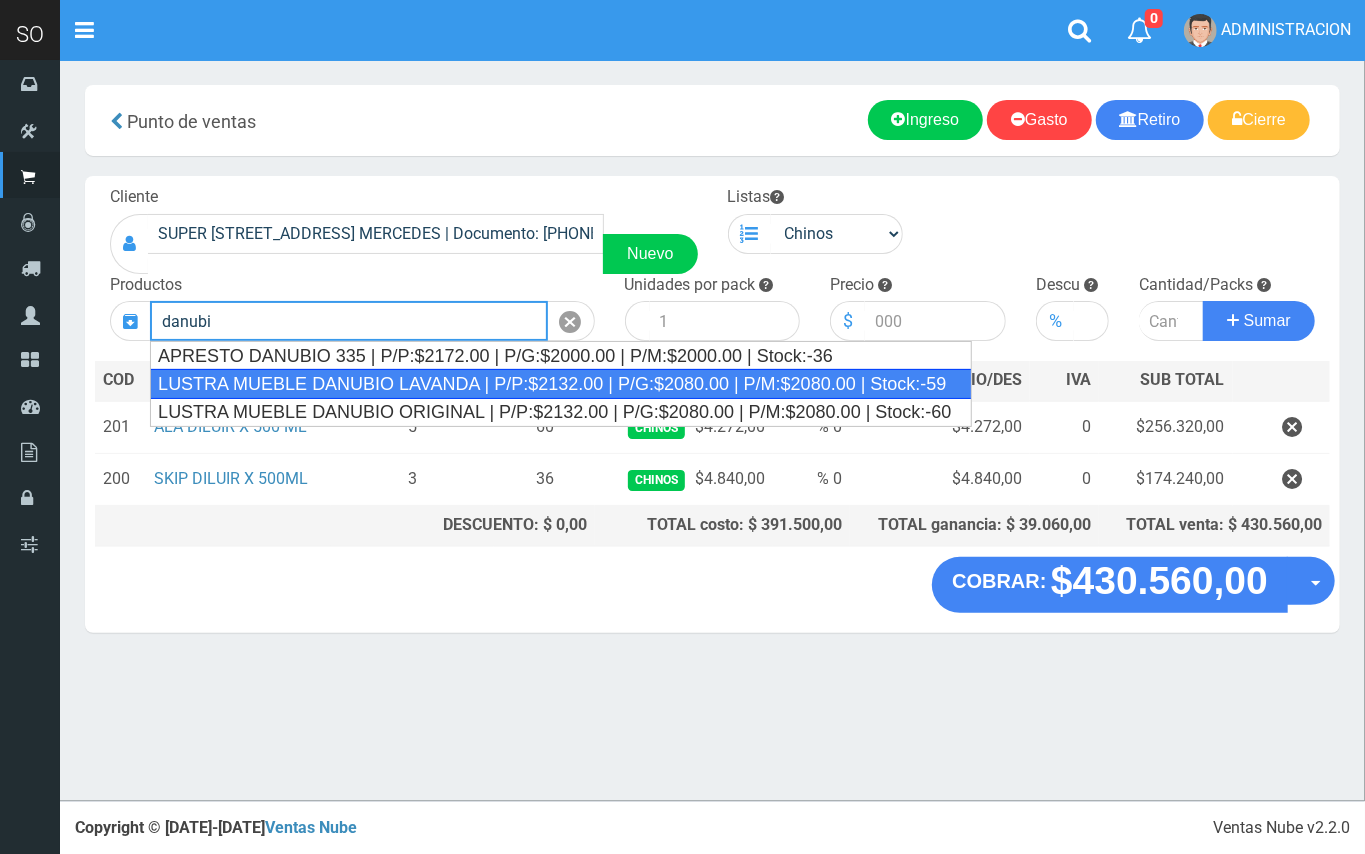 click on "LUSTRA MUEBLE DANUBIO LAVANDA | P/P:$2132.00 | P/G:$2080.00 | P/M:$2080.00 | Stock:-59" at bounding box center [561, 384] 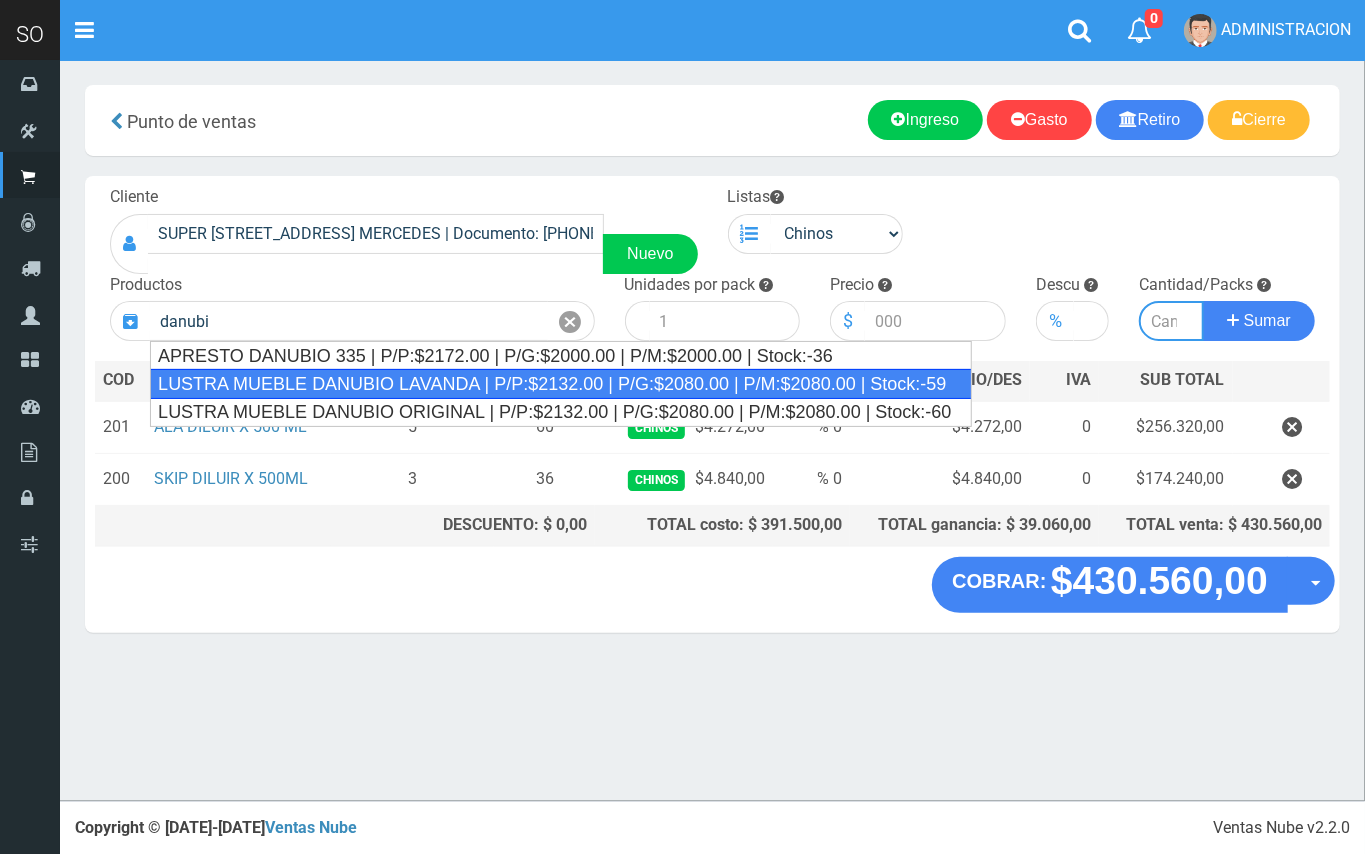 type on "LUSTRA MUEBLE DANUBIO LAVANDA | P/P:$2132.00 | P/G:$2080.00 | P/M:$2080.00 | Stock:-59" 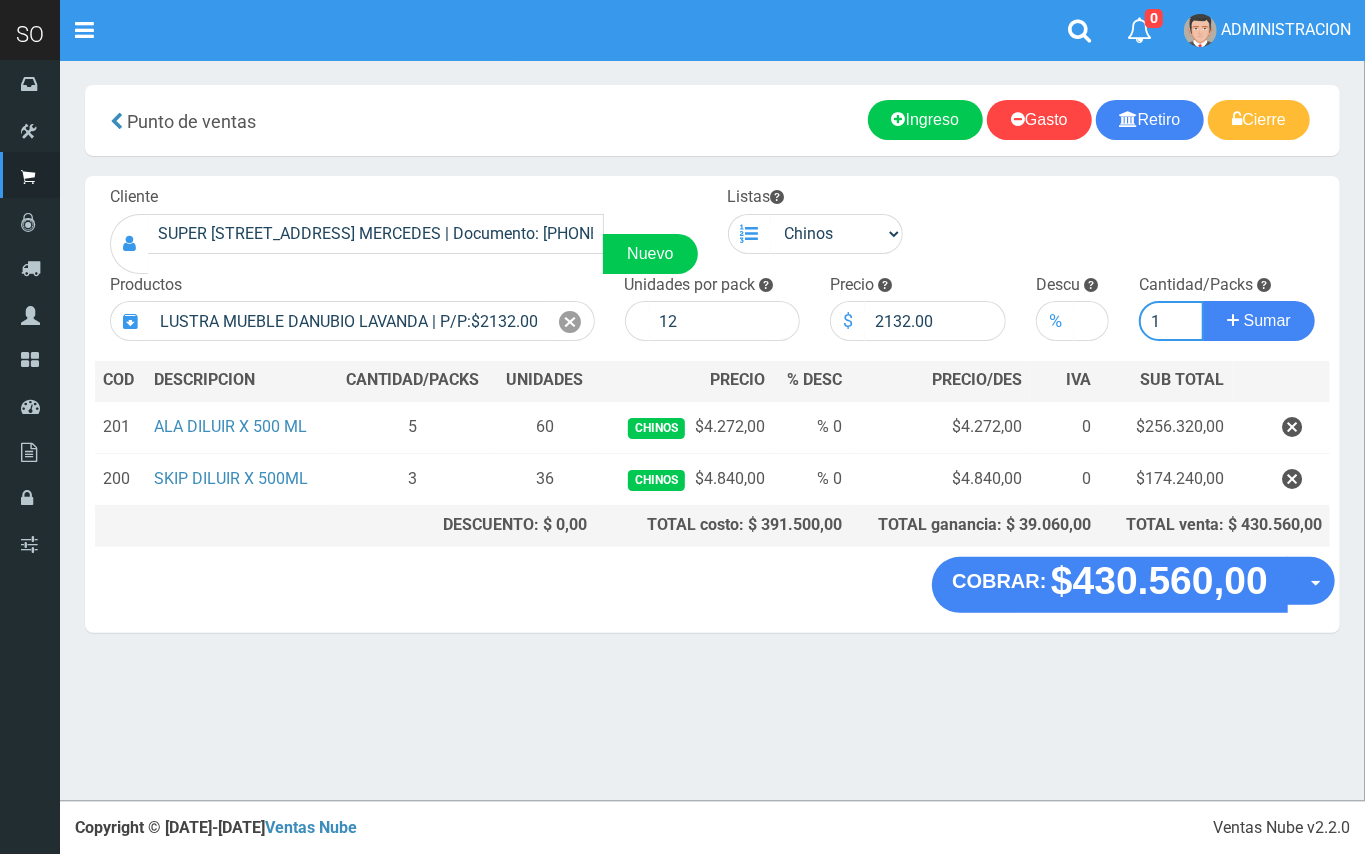 type on "1" 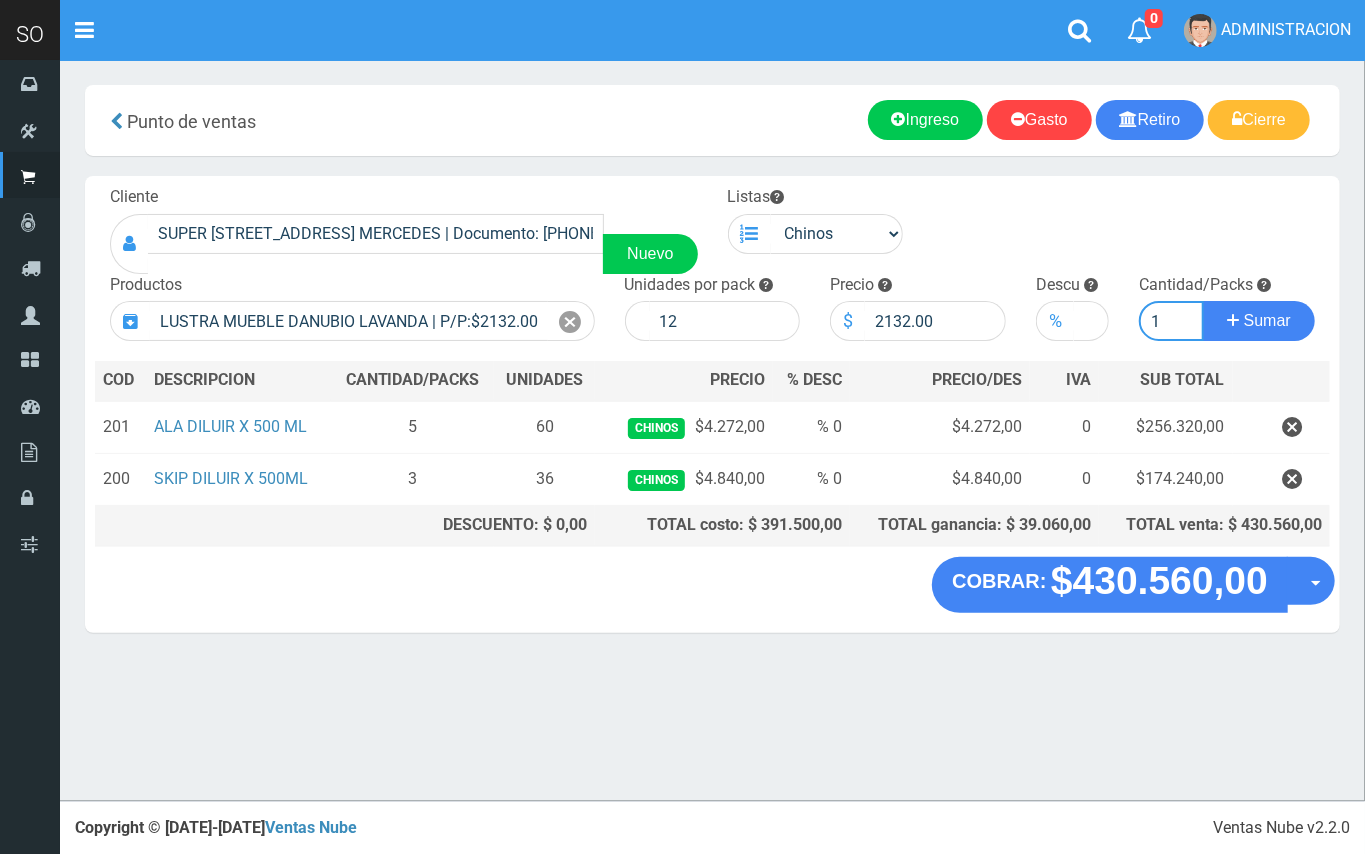 click on "Sumar" at bounding box center (1259, 321) 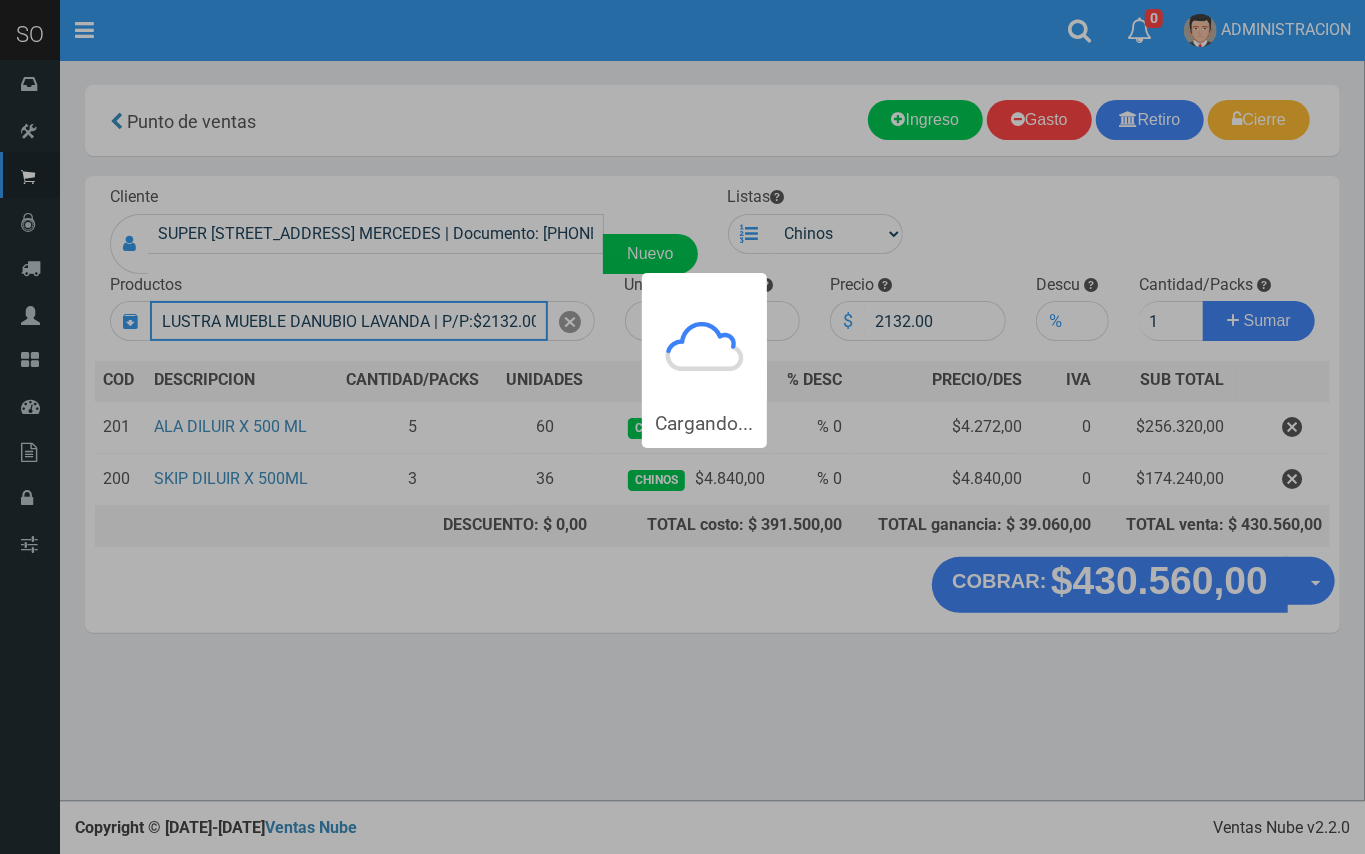 type 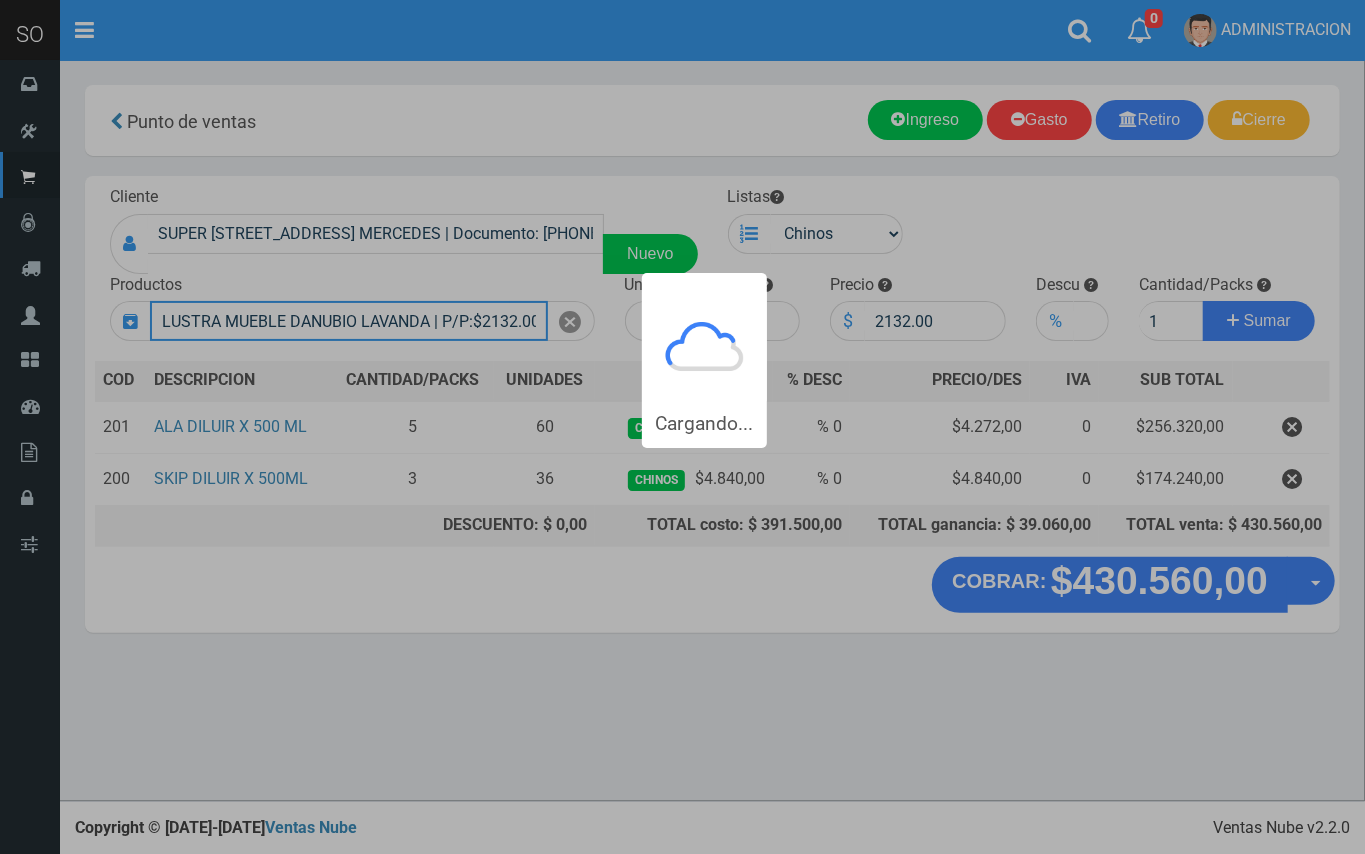 type 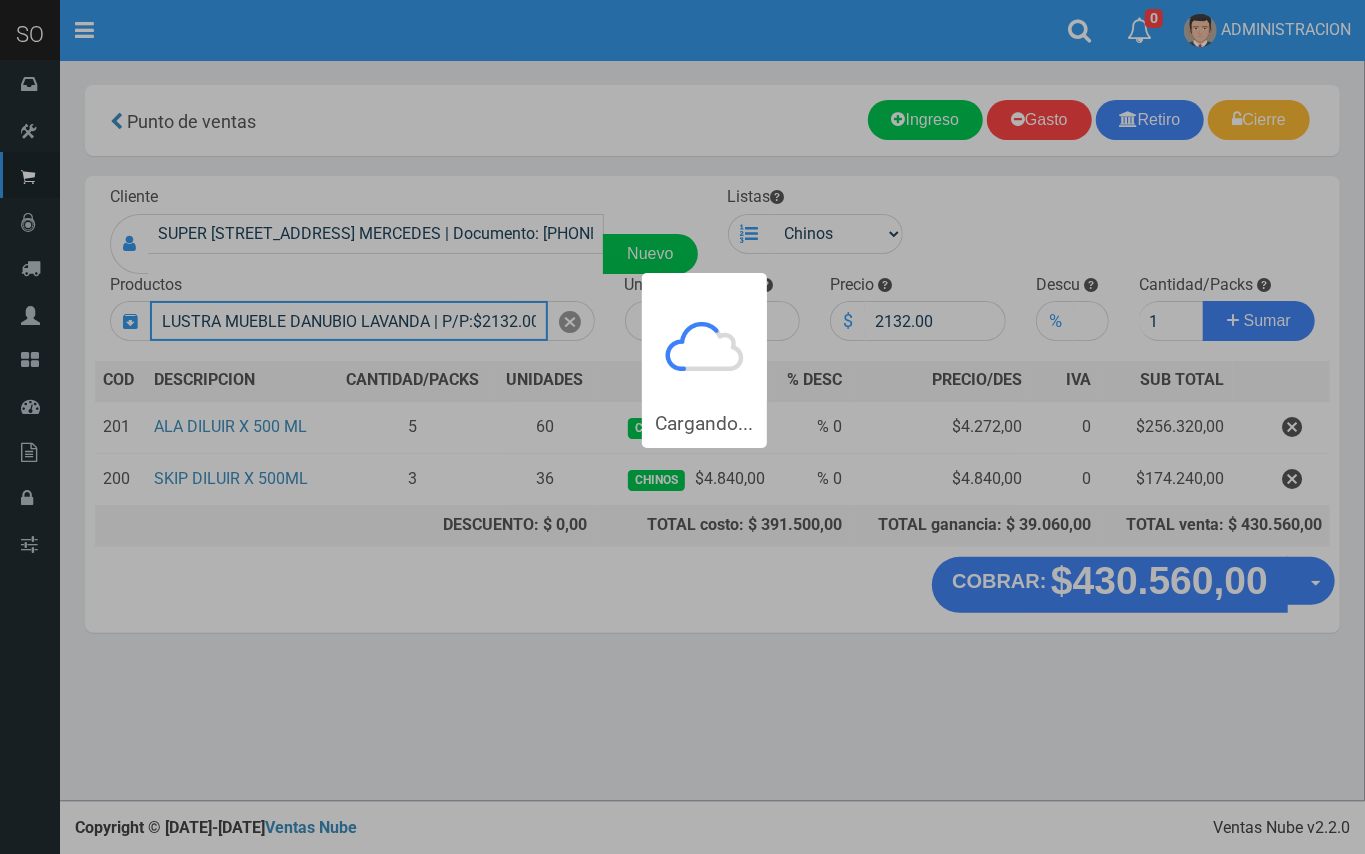 type 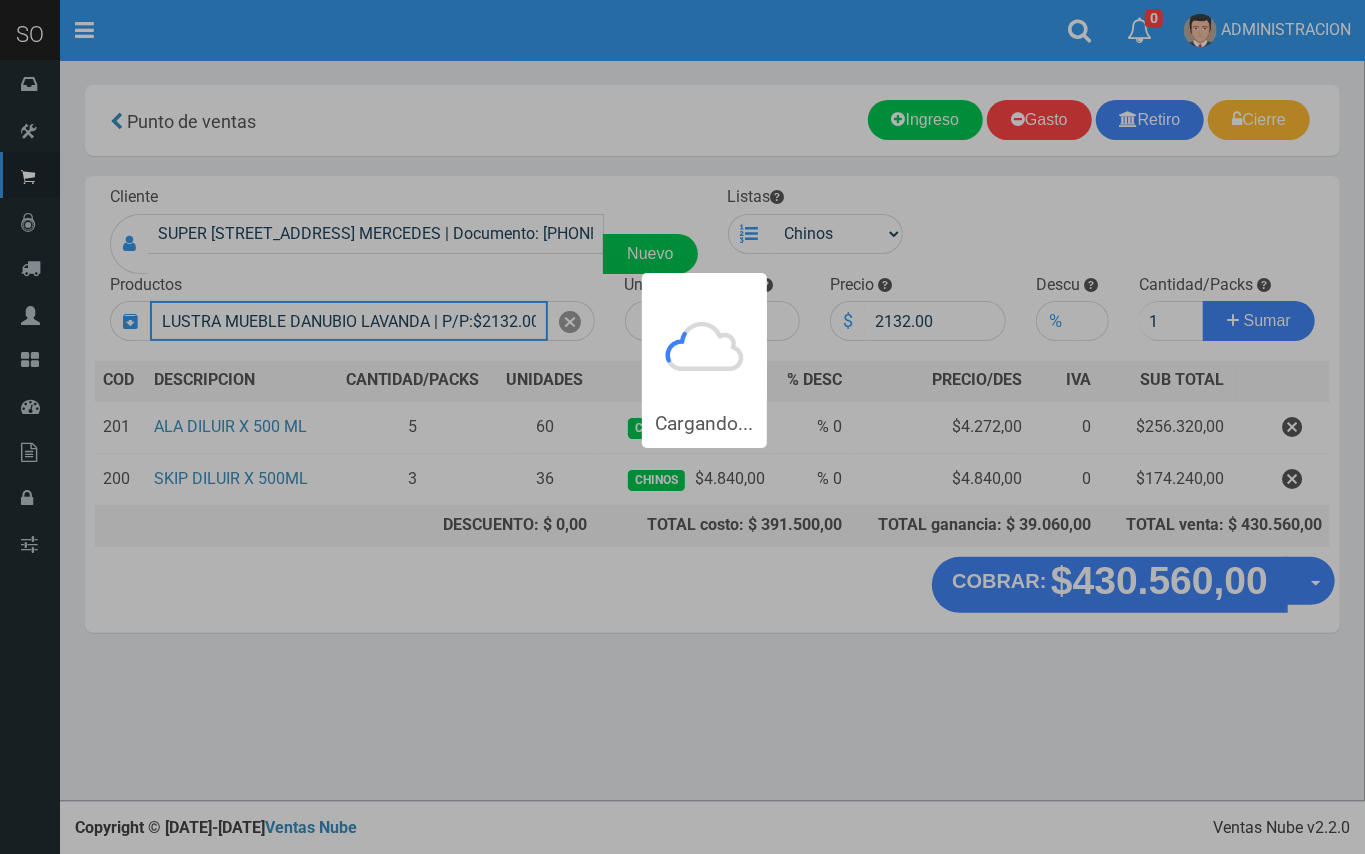 type 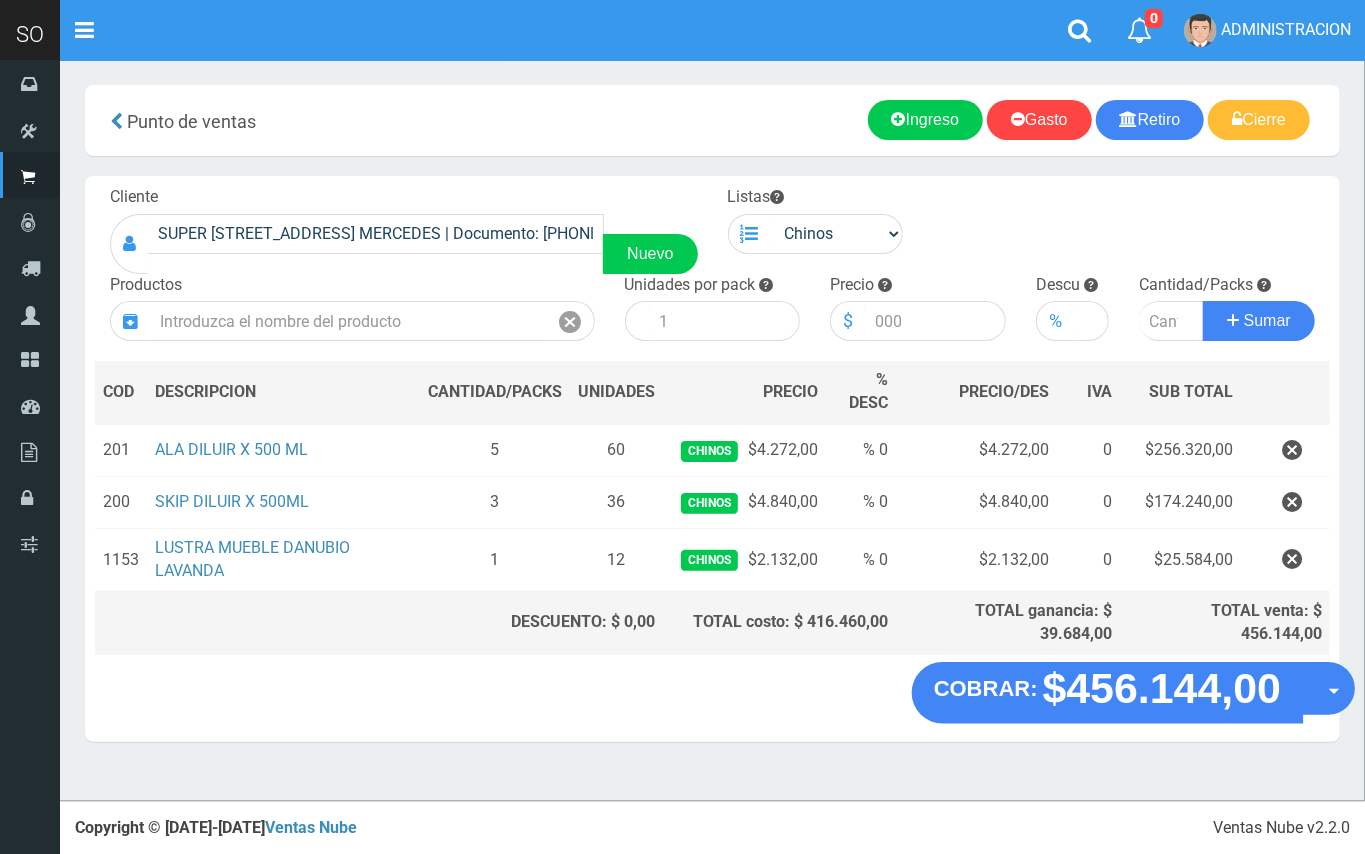 drag, startPoint x: 1321, startPoint y: 689, endPoint x: 1278, endPoint y: 740, distance: 66.70832 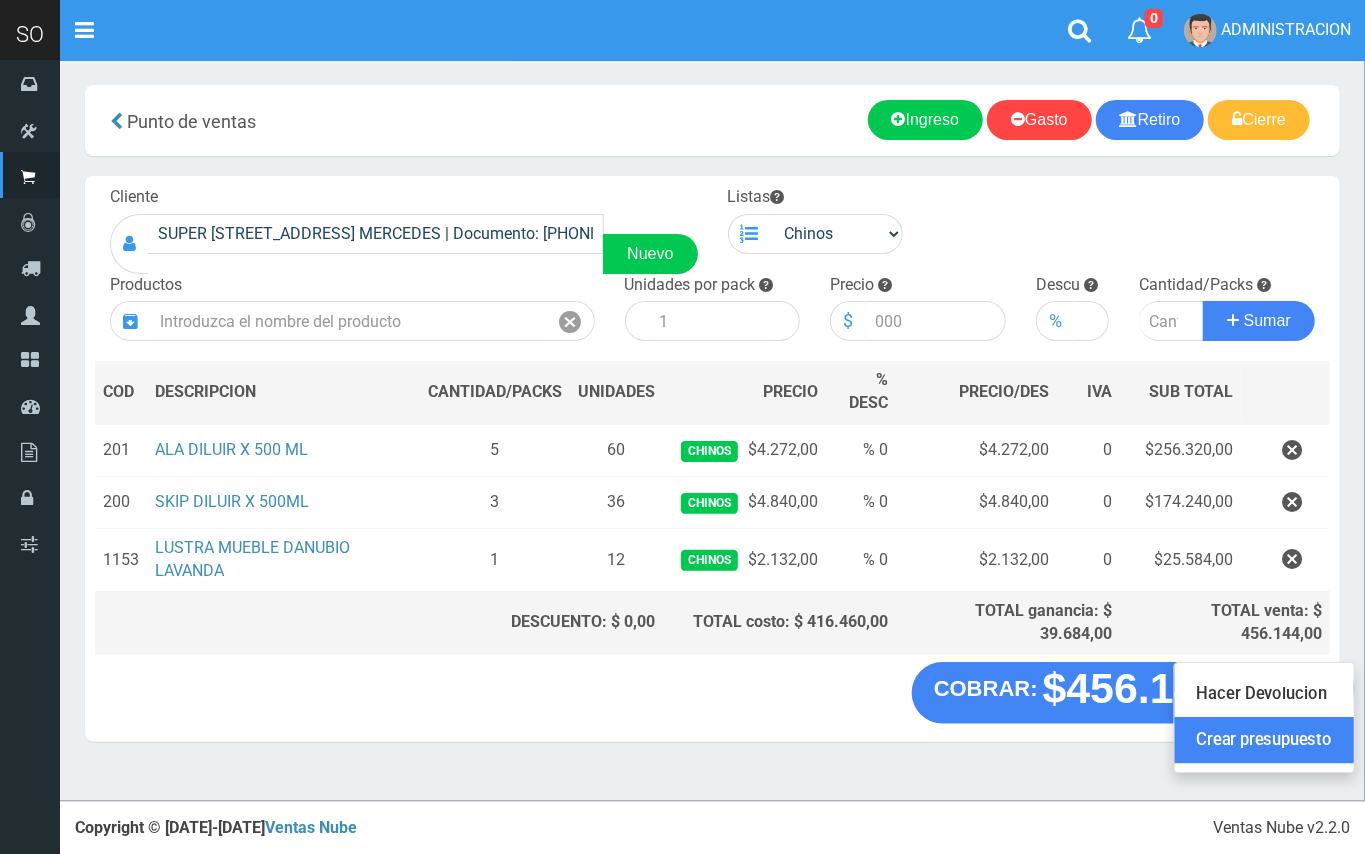 click on "Crear presupuesto" at bounding box center (1264, 741) 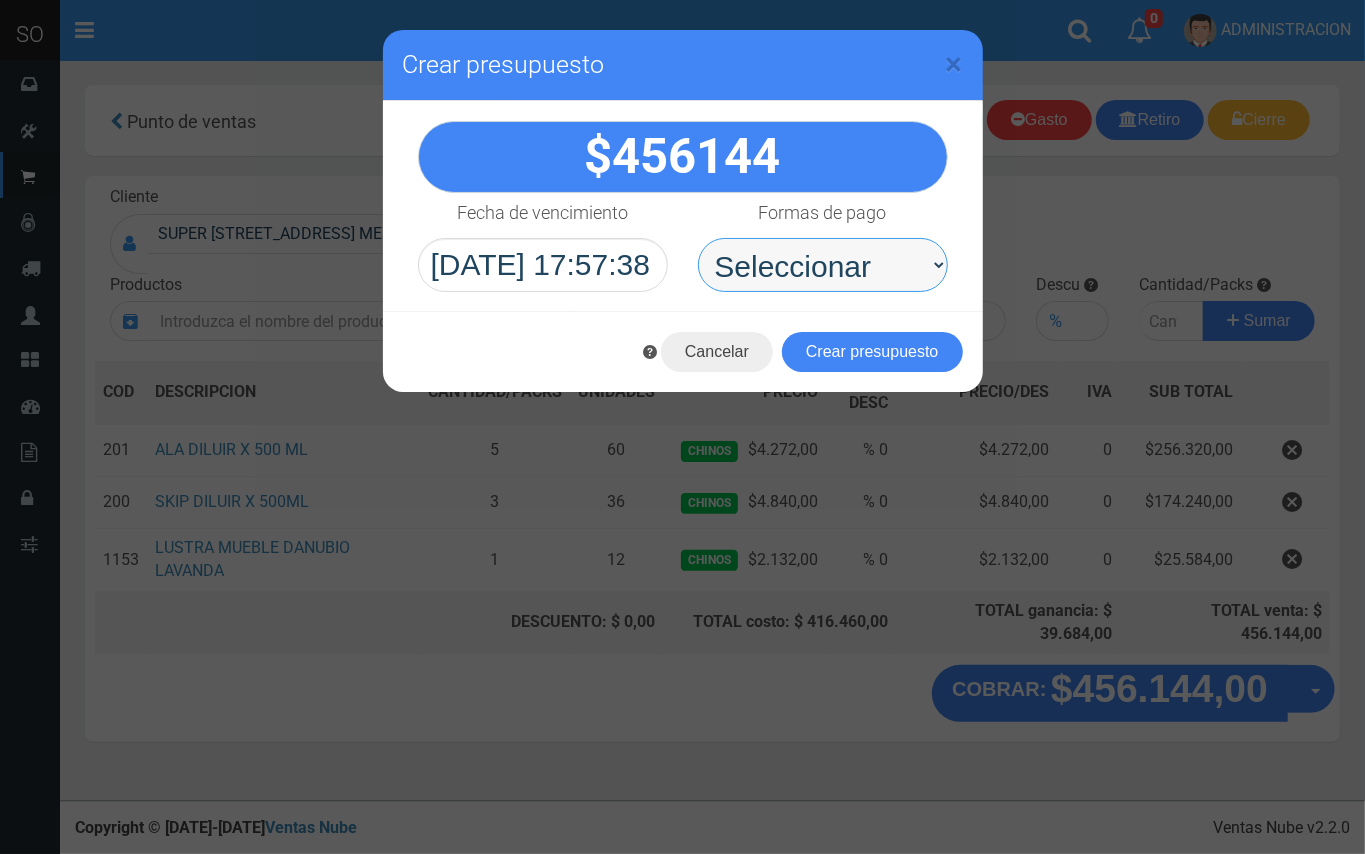 drag, startPoint x: 826, startPoint y: 254, endPoint x: 826, endPoint y: 290, distance: 36 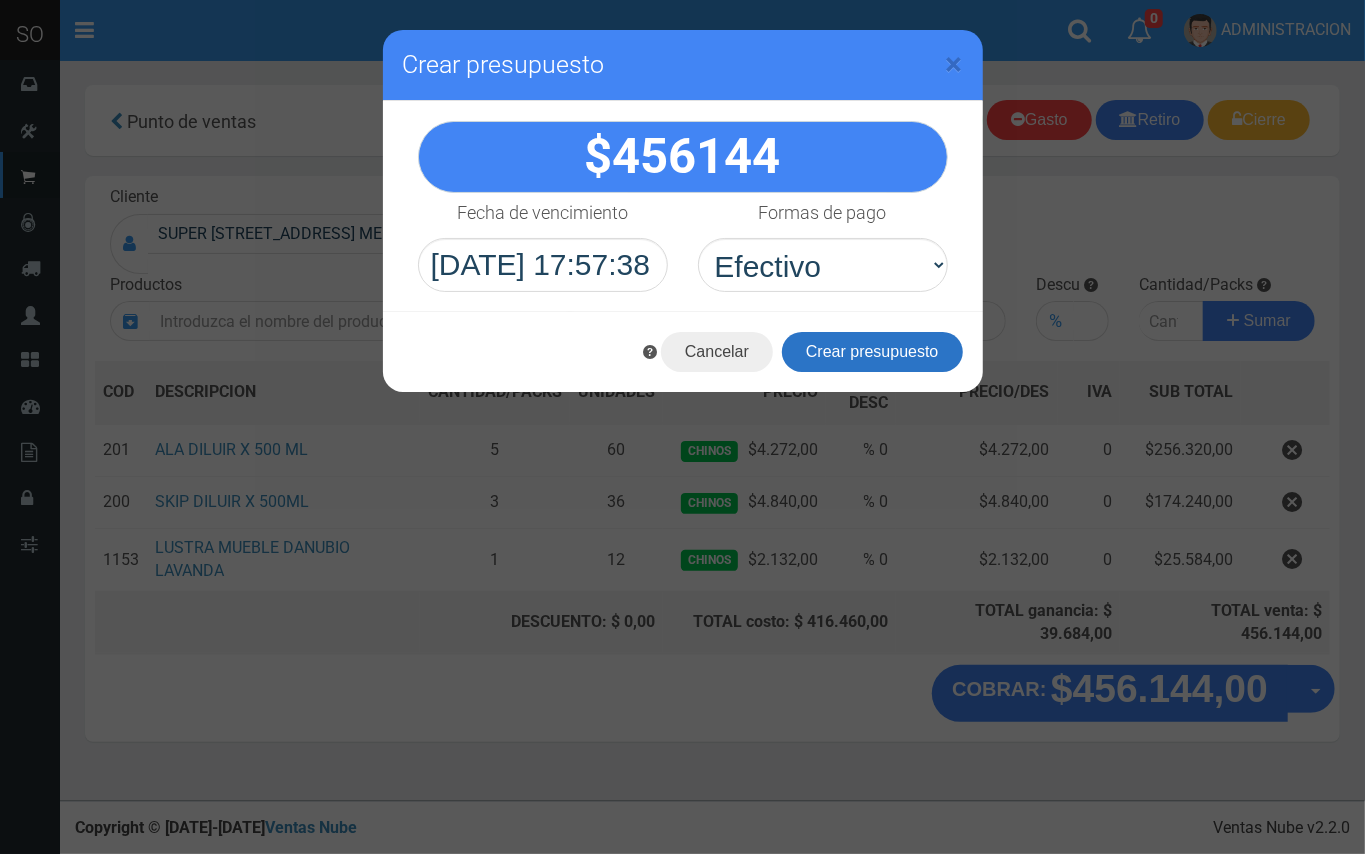 click on "Crear presupuesto" at bounding box center (872, 352) 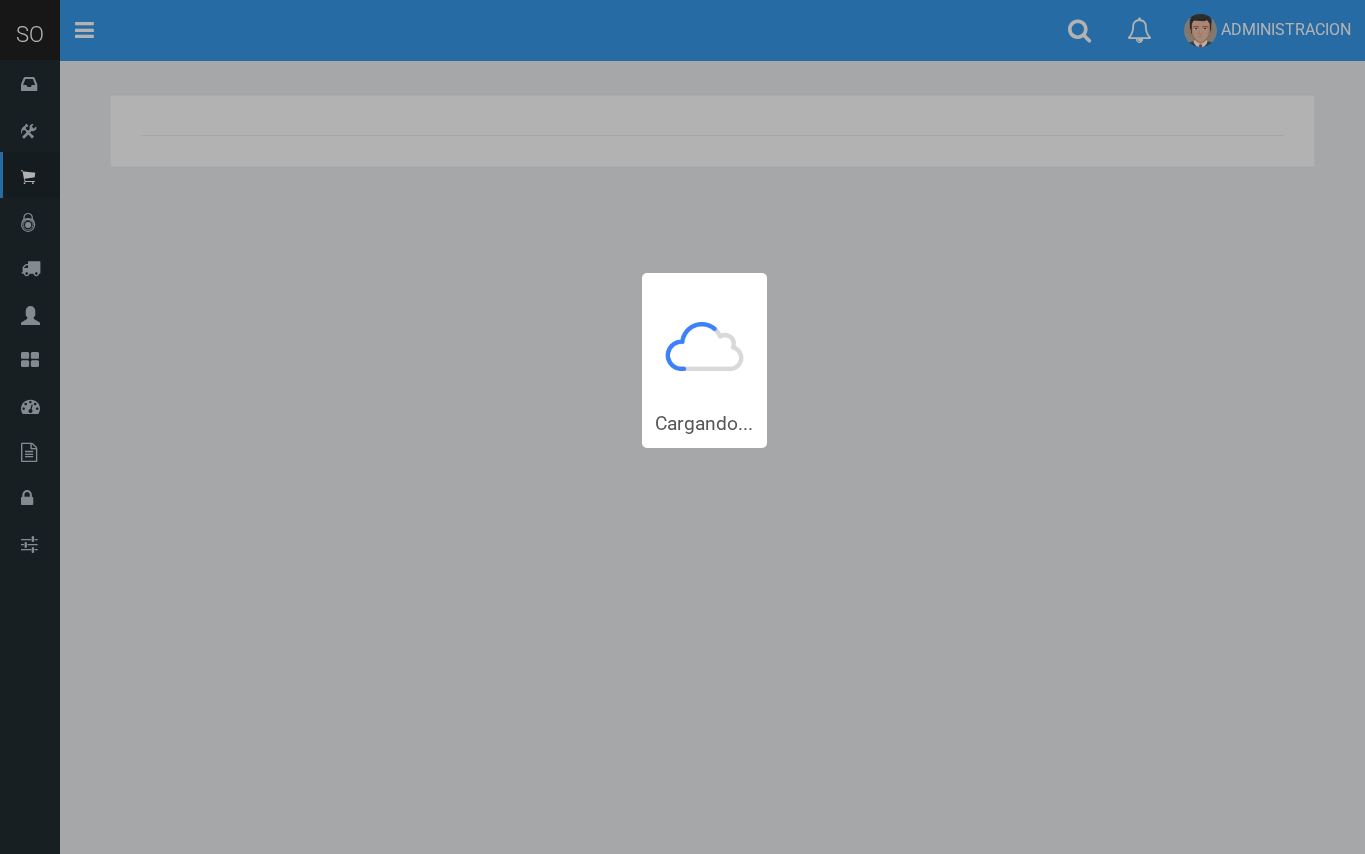 scroll, scrollTop: 0, scrollLeft: 0, axis: both 